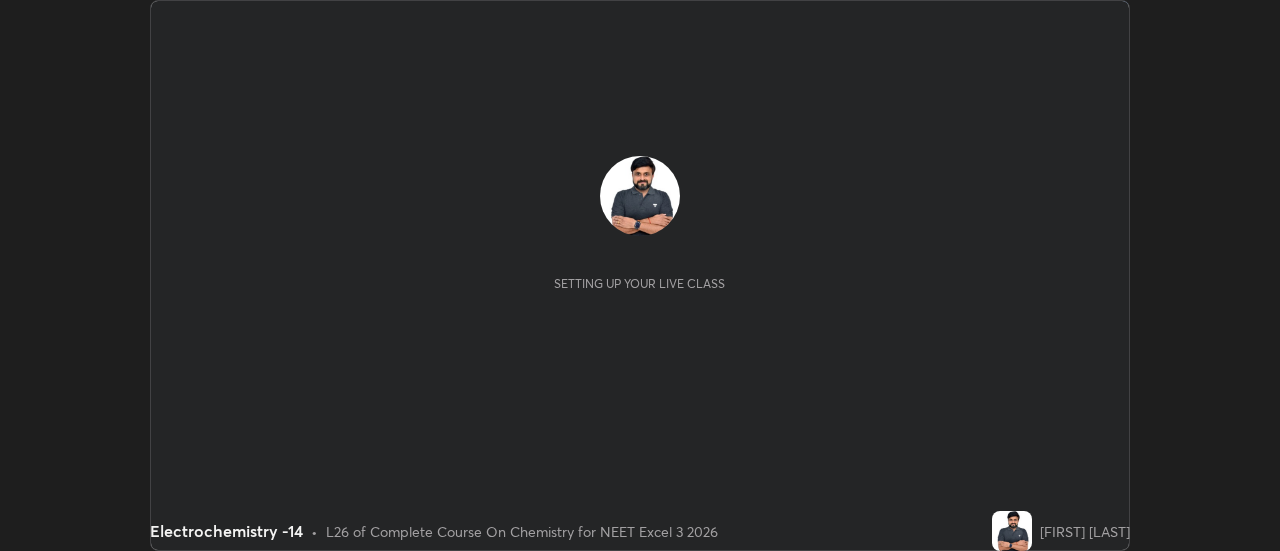 scroll, scrollTop: 0, scrollLeft: 0, axis: both 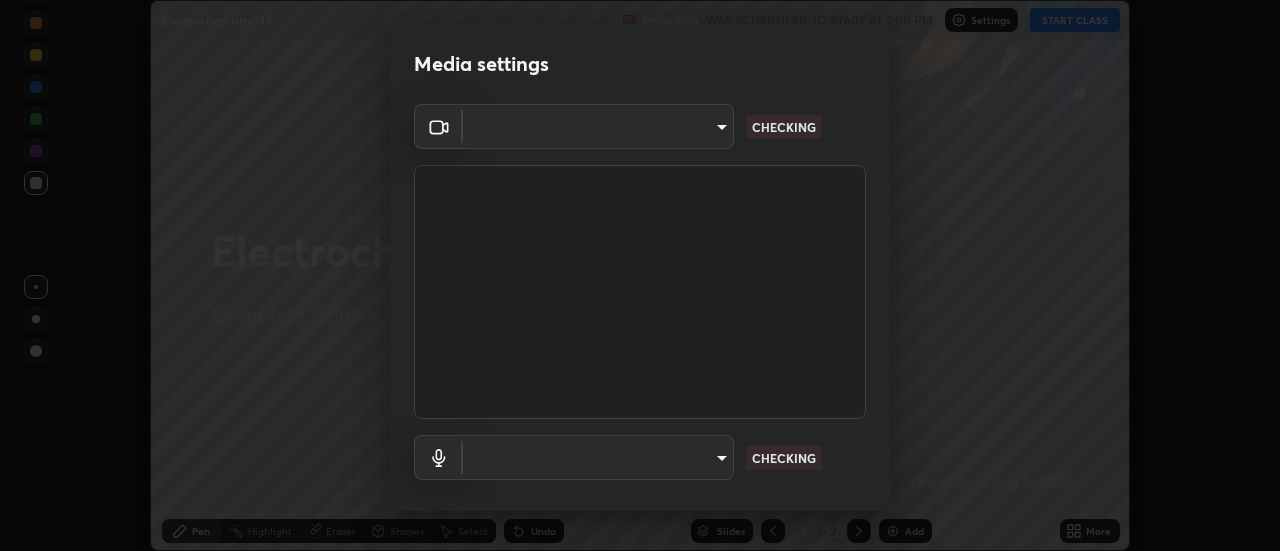 type on "cf8053163bb2f7d6ecf3d6bd7b4235d237b850a42bc303a0614f26eb784a67d0" 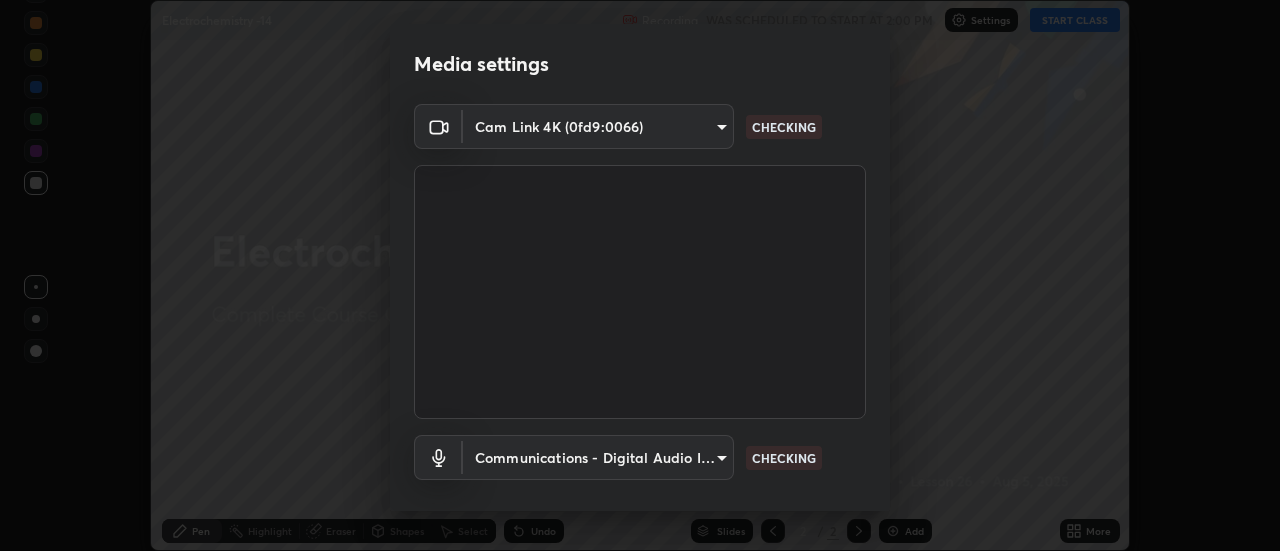 click on "Erase all Electrochemistry -14 Recording WAS SCHEDULED TO START AT  [TIME] Settings START CLASS Setting up your live class Electrochemistry -14 • L26 of Complete Course On Chemistry for NEET Excel 3 2026 [FIRST] [LAST] Pen Highlight Eraser Shapes Select Undo Slides 2 / 2 Add More No doubts shared Encourage your learners to ask a doubt for better clarity Report an issue Reason for reporting Buffering Chat not working Audio - Video sync issue Educator video quality low ​ Attach an image Report an issue Reason for reporting Buffering Chat not working Audio - Video sync issue Educator video quality low ​ Attach an image Report Media settings Cam Link 4K (0fd9:0066) cf8053163bb2f7d6ecf3d6bd7b4235d237b850a42d0 CHECKING Communications - Digital Audio Interface (3- Cam Link 4K) communications CHECKING 1 / 5 Next" at bounding box center [640, 275] 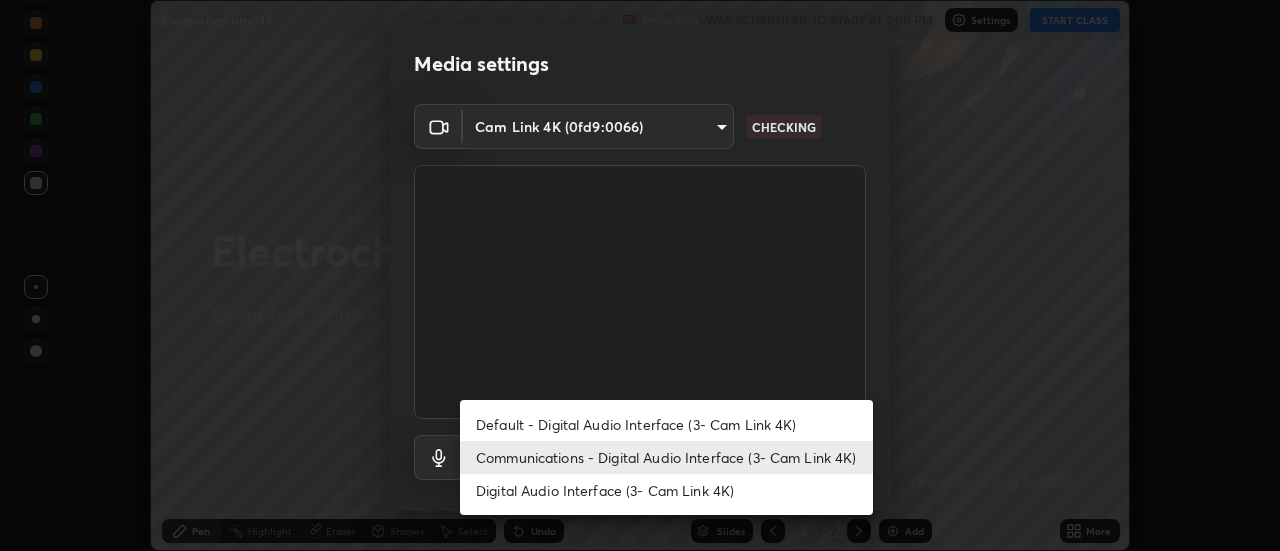 click on "Default - Digital Audio Interface (3- Cam Link 4K)" at bounding box center [666, 424] 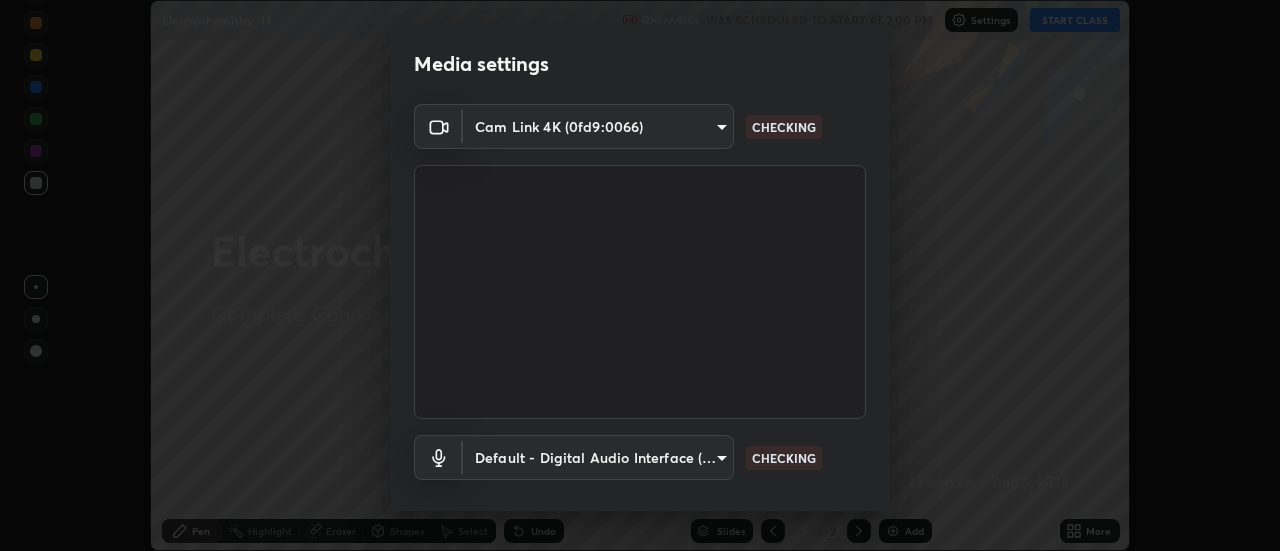 scroll, scrollTop: 105, scrollLeft: 0, axis: vertical 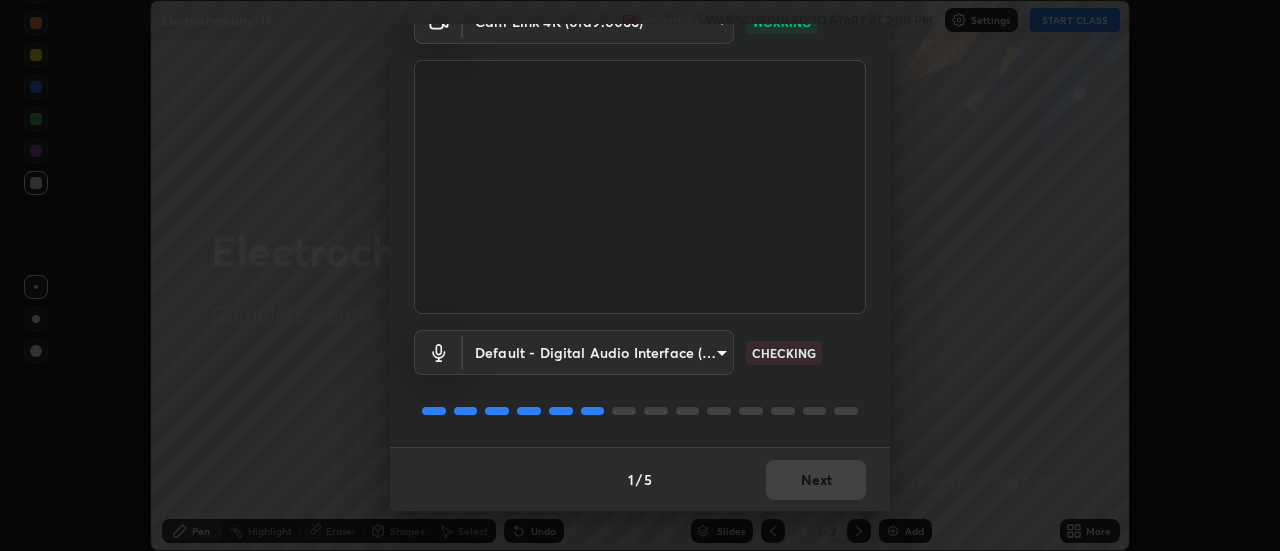 click on "1 / 5 Next" at bounding box center (640, 479) 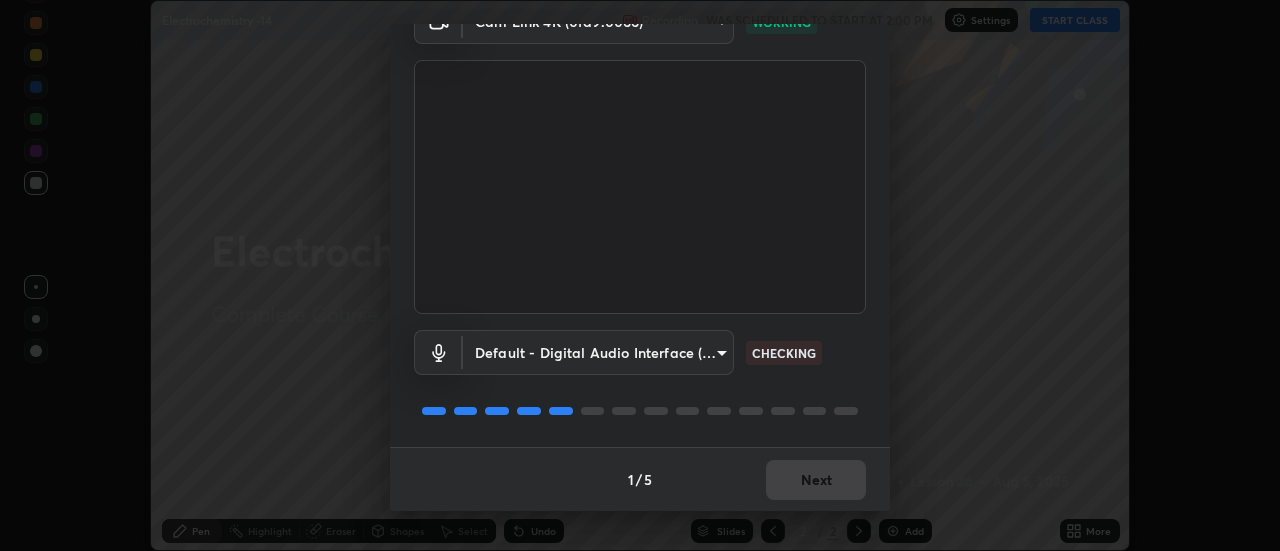 click on "1 / 5 Next" at bounding box center [640, 479] 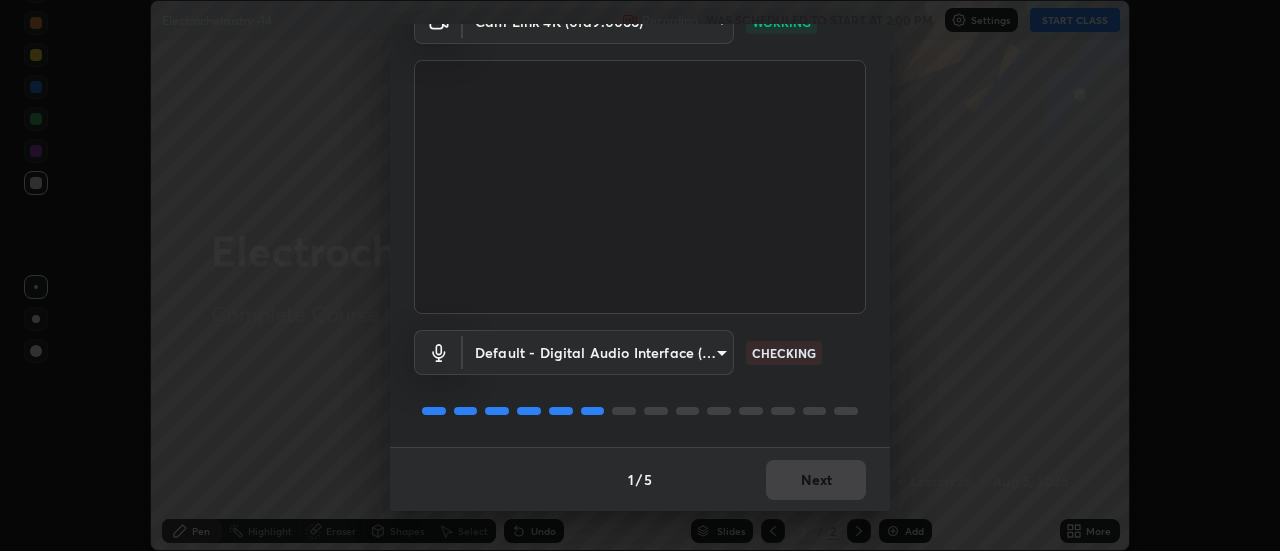 click on "Next" at bounding box center (816, 480) 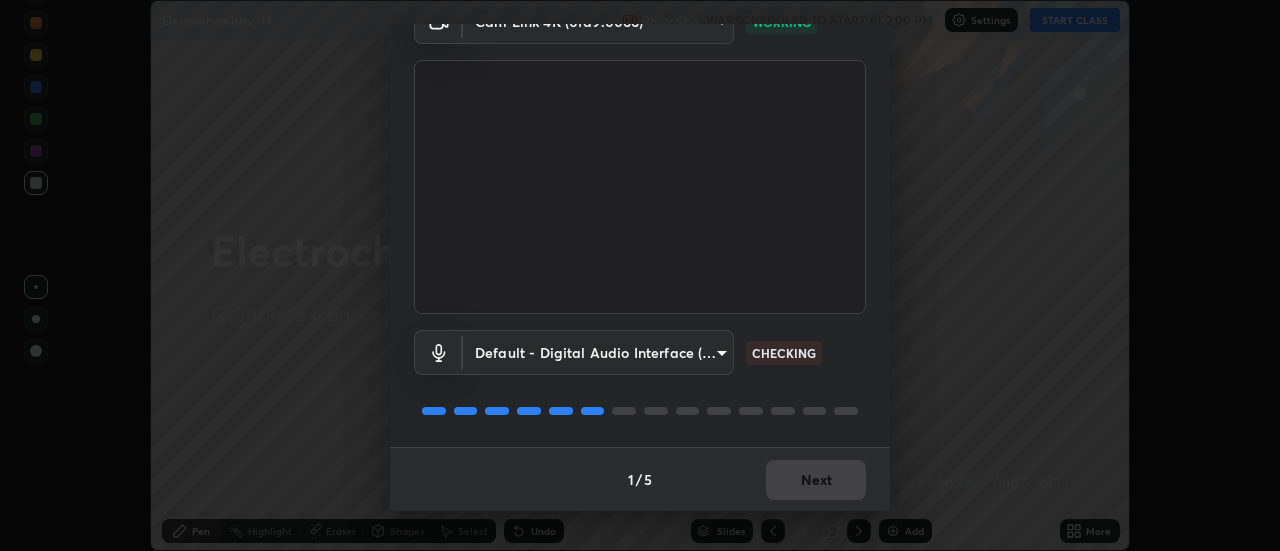 scroll, scrollTop: 0, scrollLeft: 0, axis: both 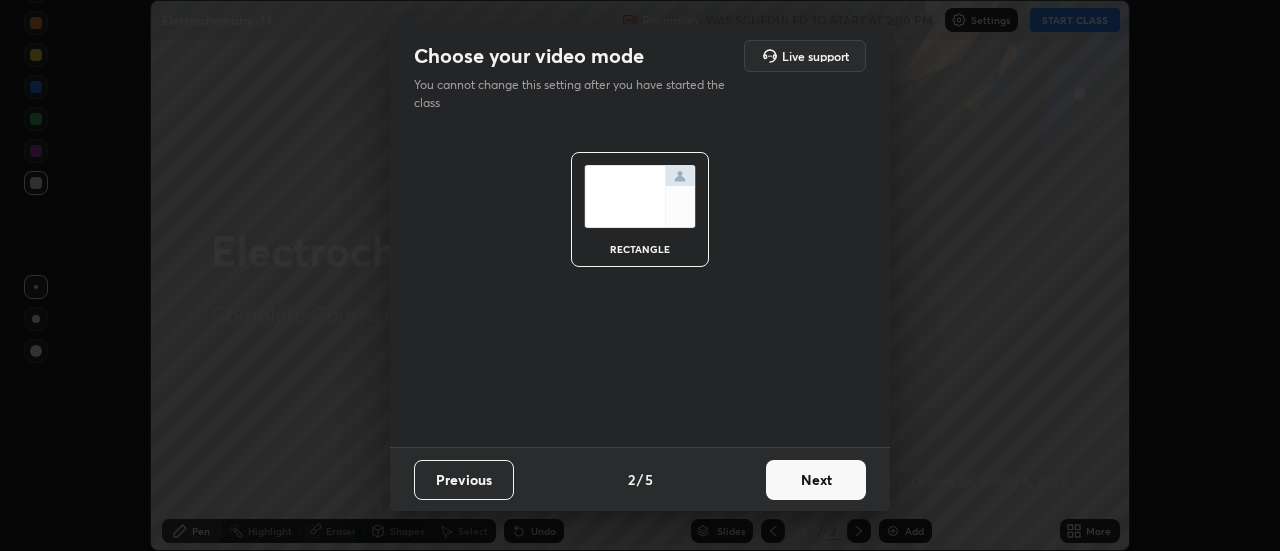 click on "Next" at bounding box center [816, 480] 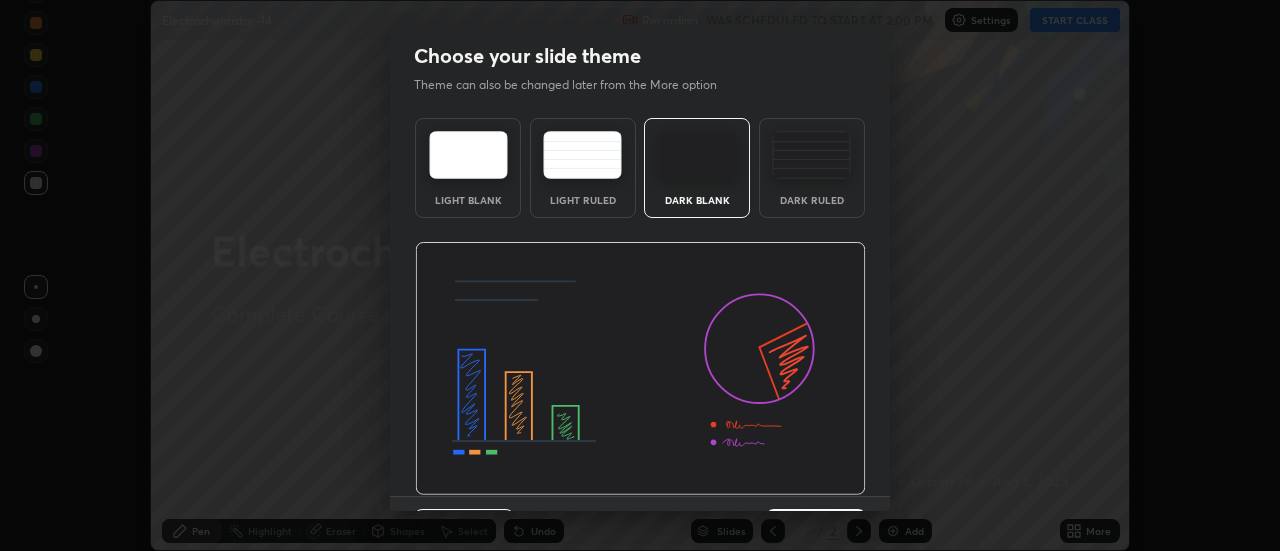 click at bounding box center [640, 369] 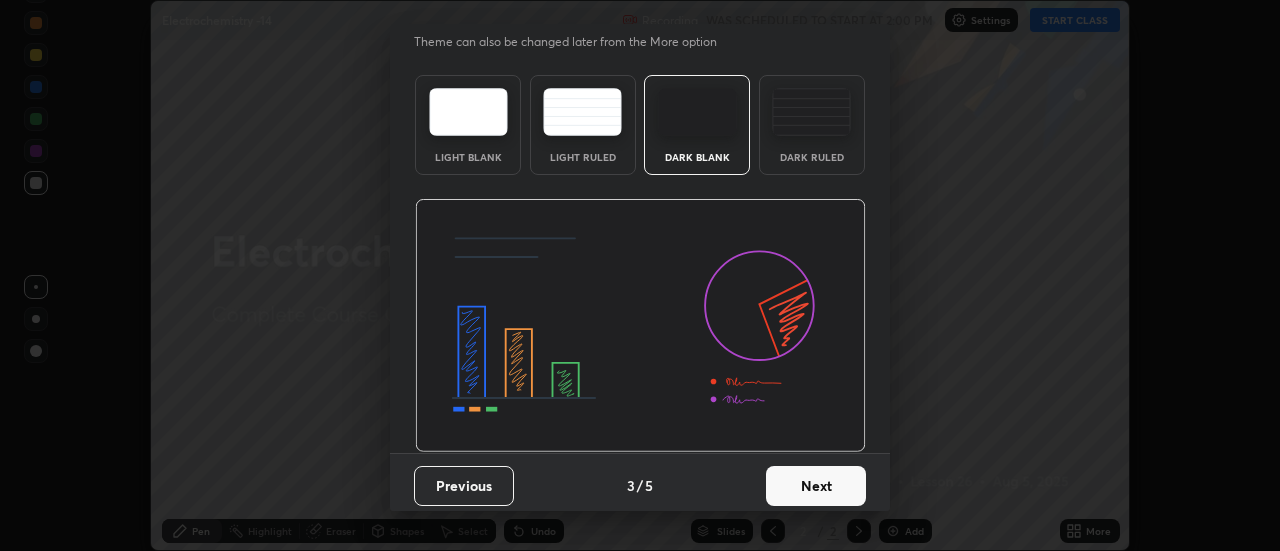 scroll, scrollTop: 49, scrollLeft: 0, axis: vertical 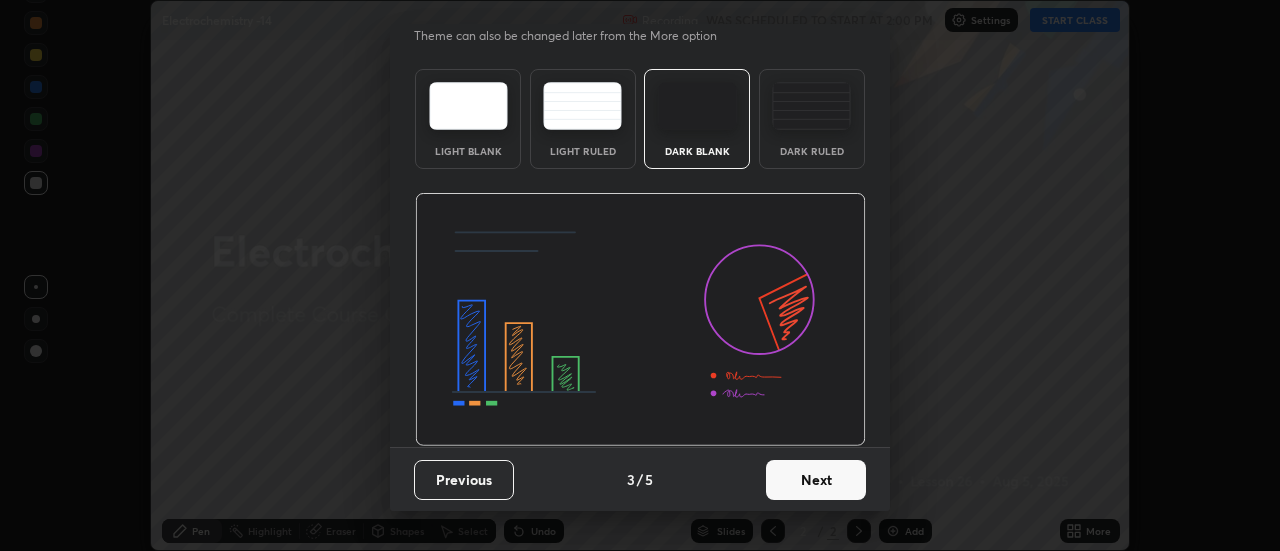 click on "Next" at bounding box center (816, 480) 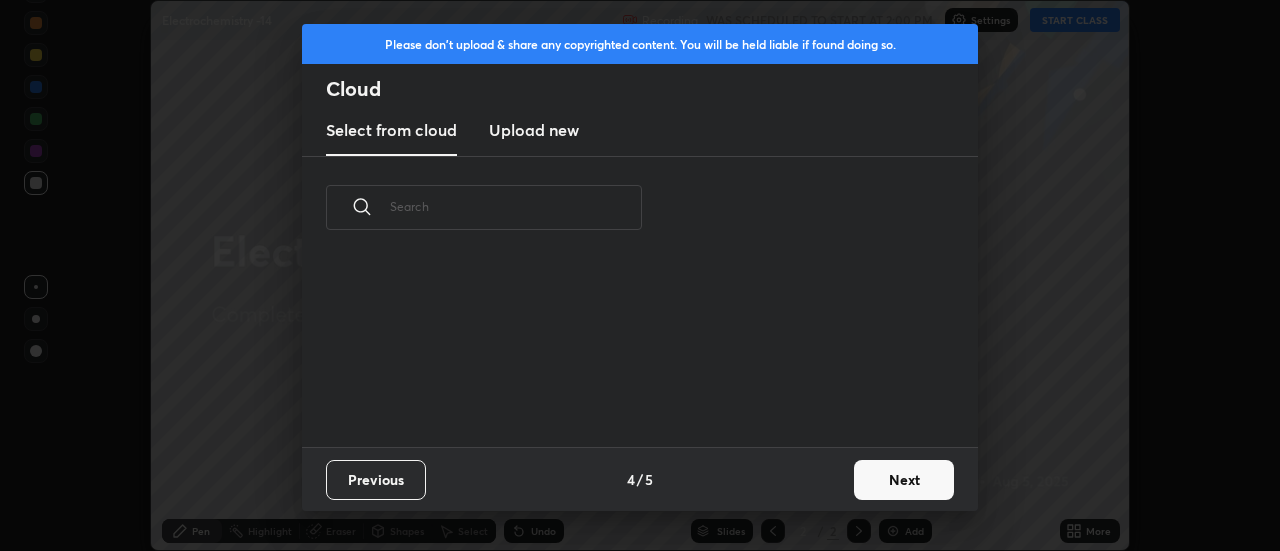 scroll, scrollTop: 0, scrollLeft: 0, axis: both 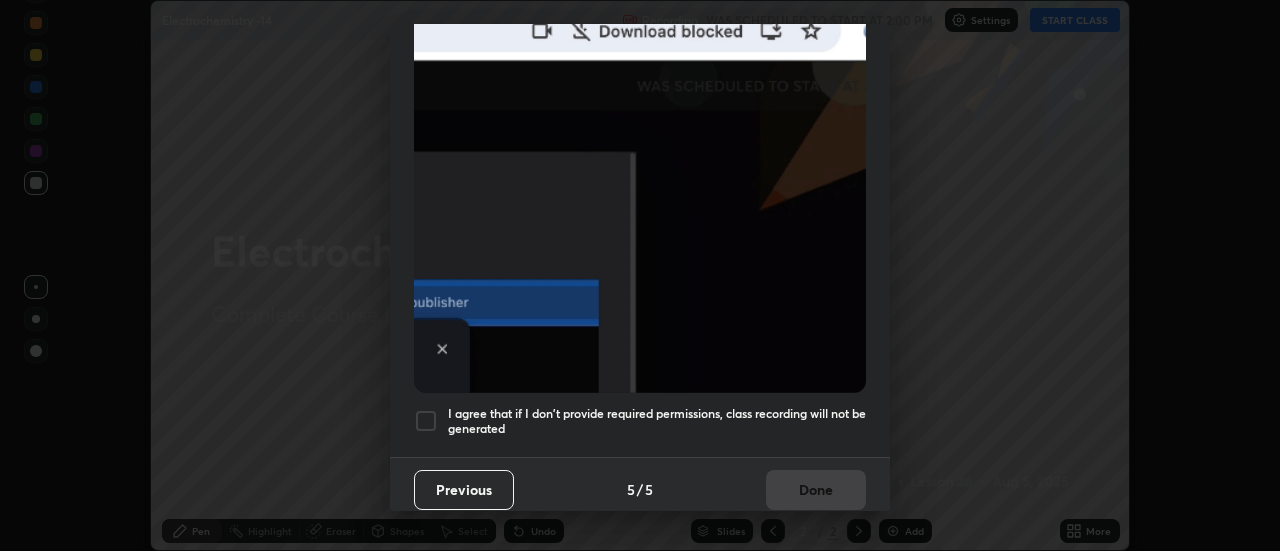 click at bounding box center [426, 421] 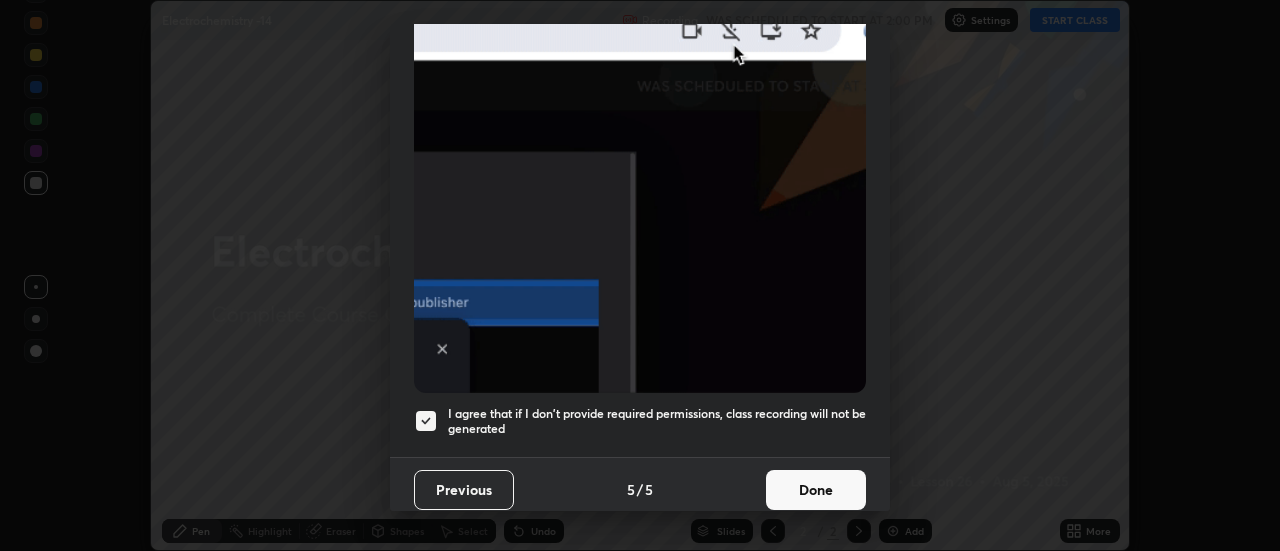 click on "Done" at bounding box center [816, 490] 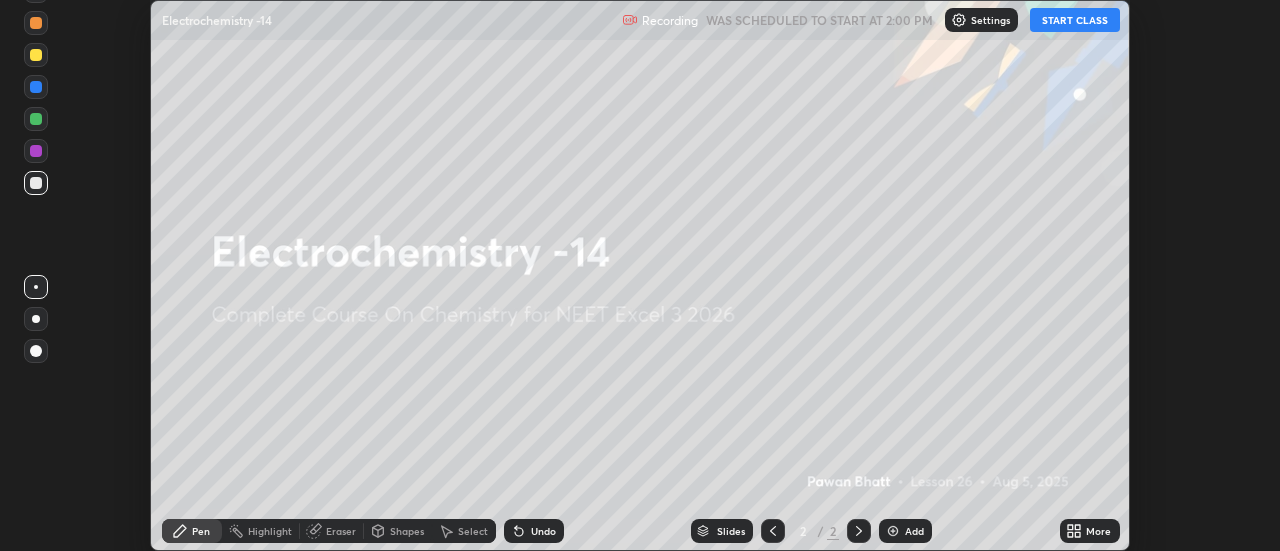 click on "START CLASS" at bounding box center [1075, 20] 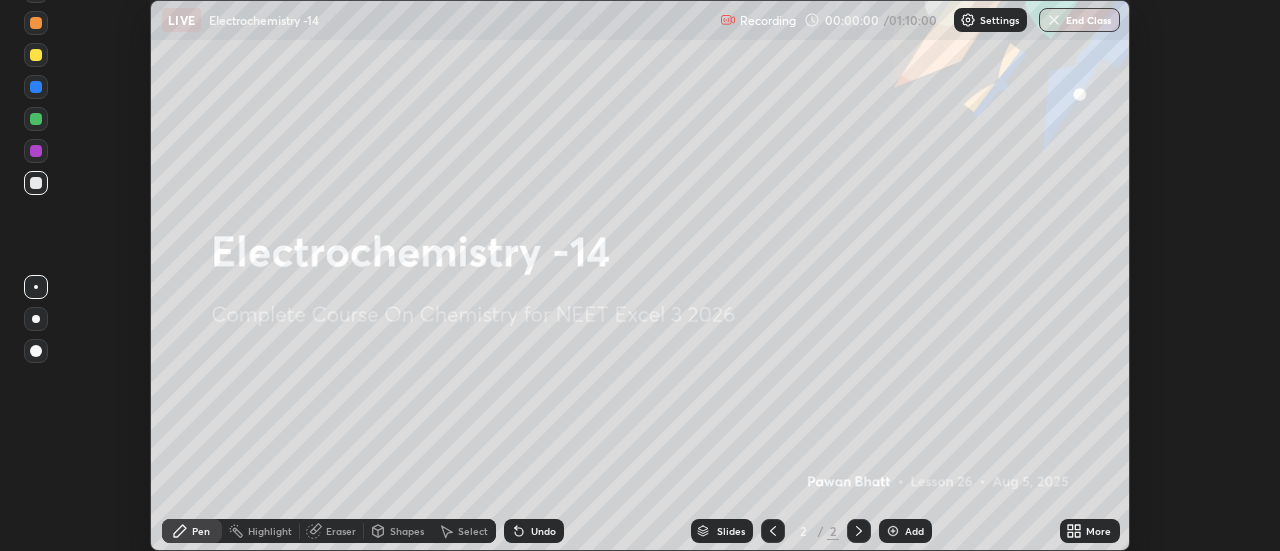 click on "More" at bounding box center [1098, 531] 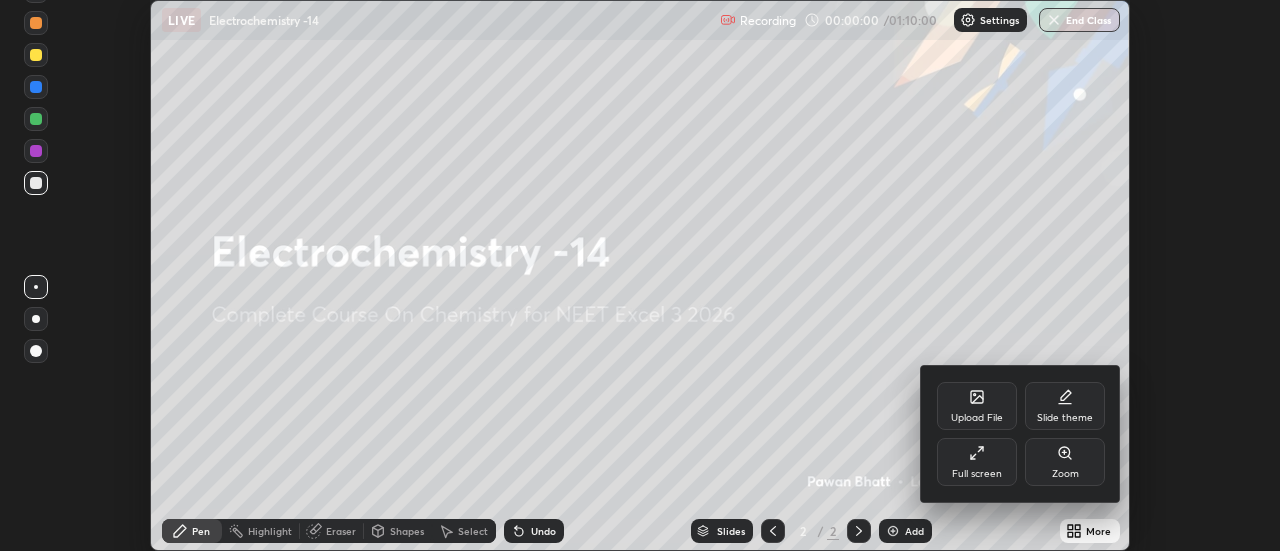 click 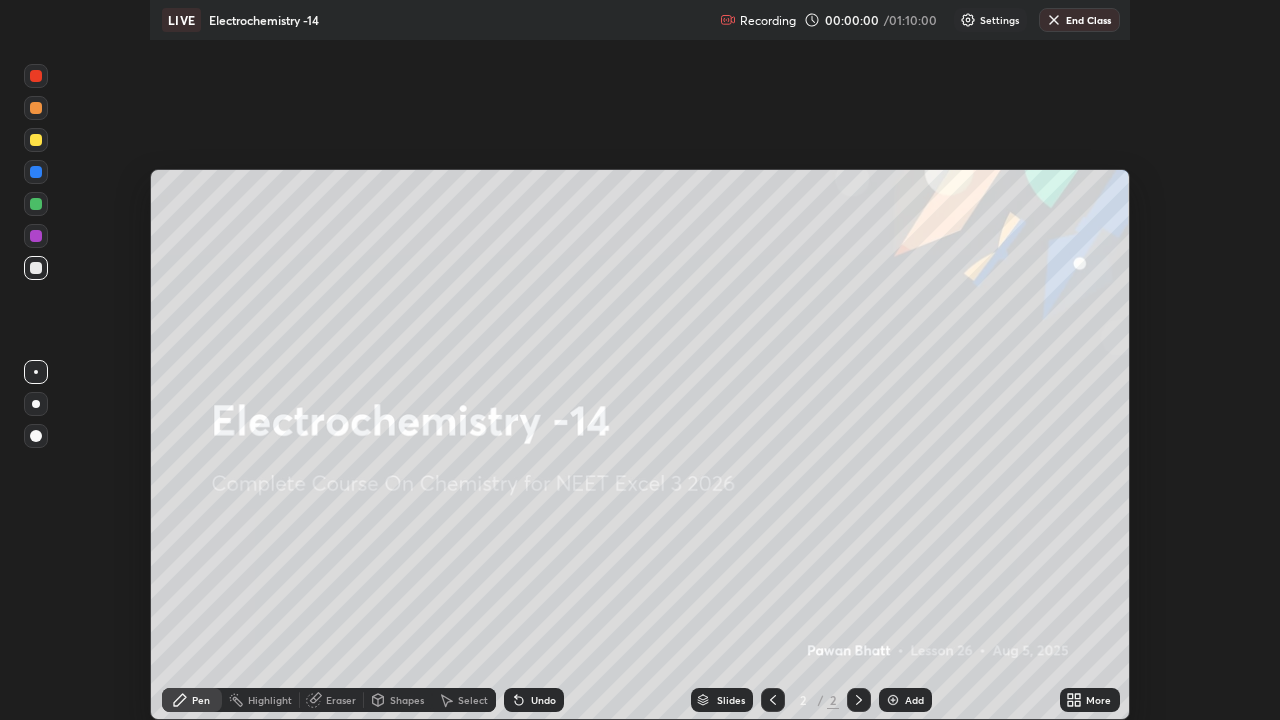 scroll, scrollTop: 99280, scrollLeft: 98720, axis: both 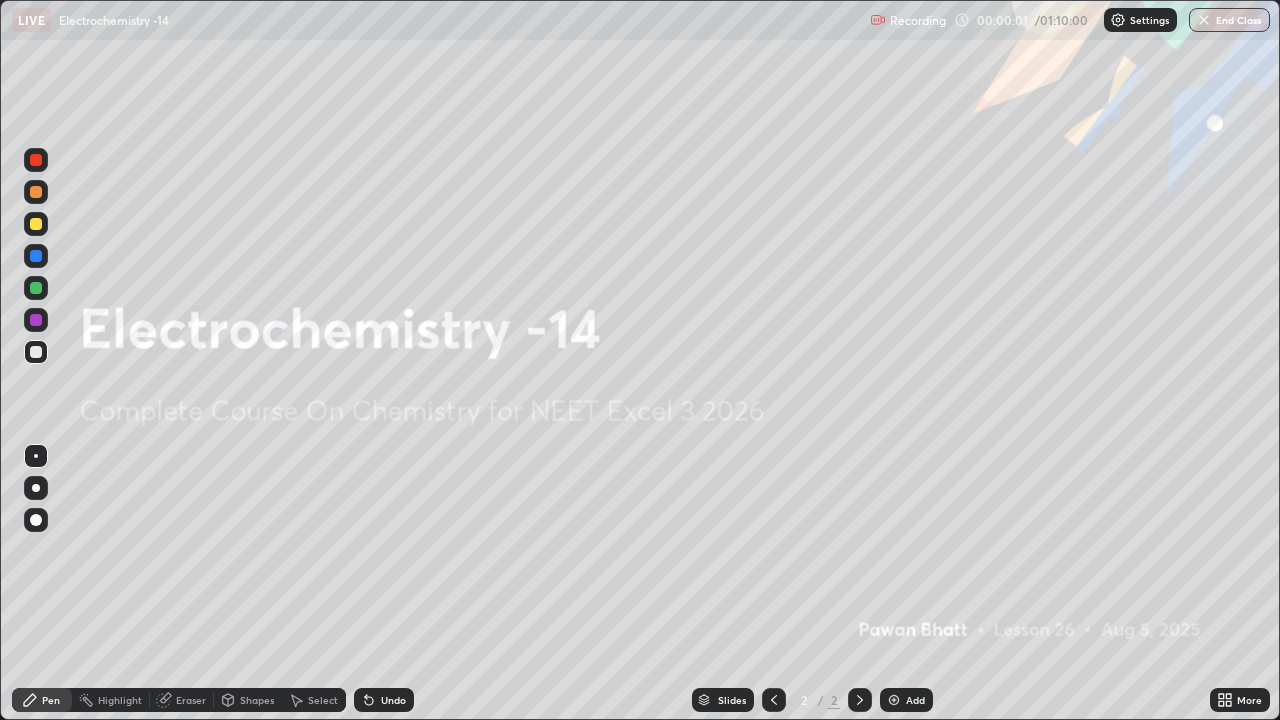 click on "Add" at bounding box center [906, 700] 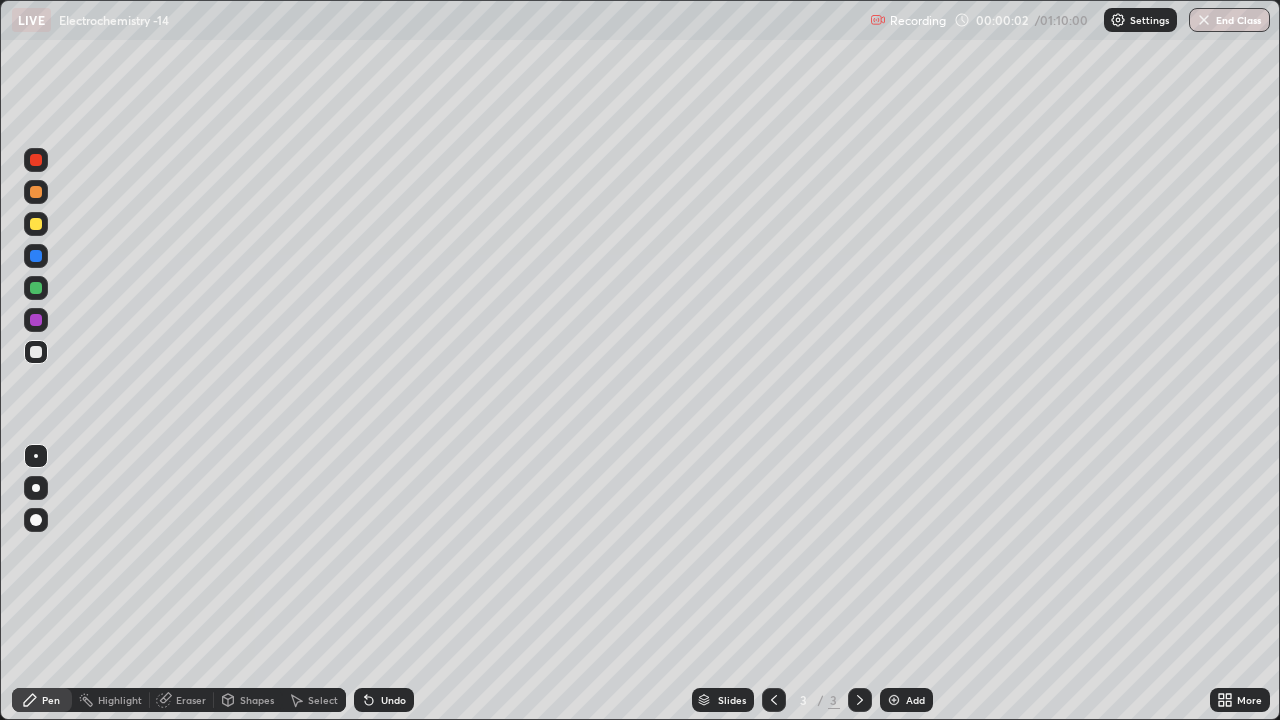 click at bounding box center (36, 488) 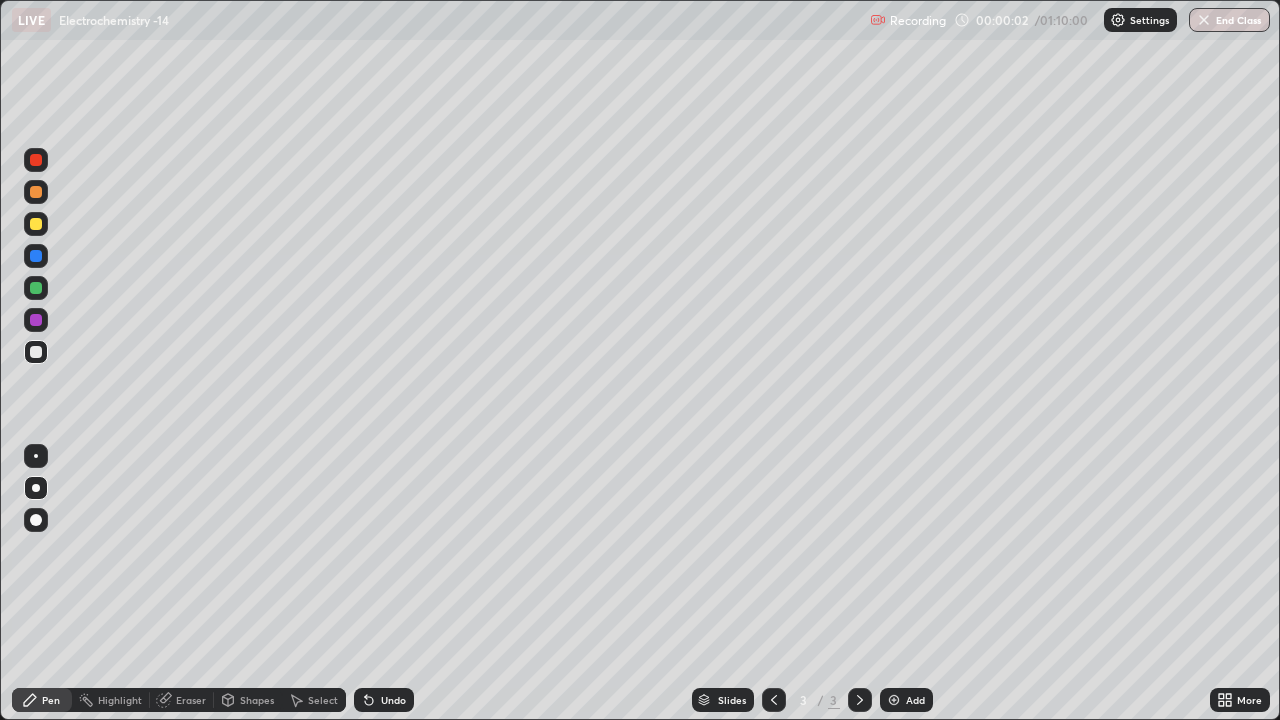 click at bounding box center [36, 224] 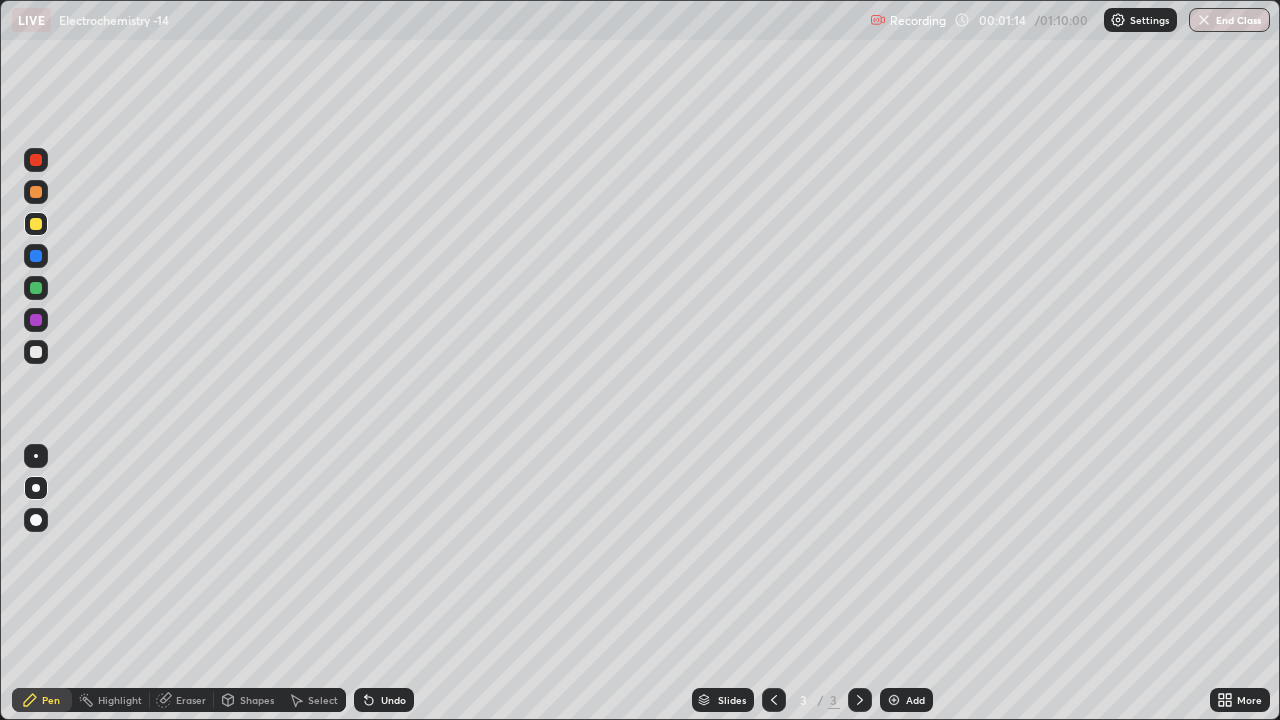 click at bounding box center (36, 288) 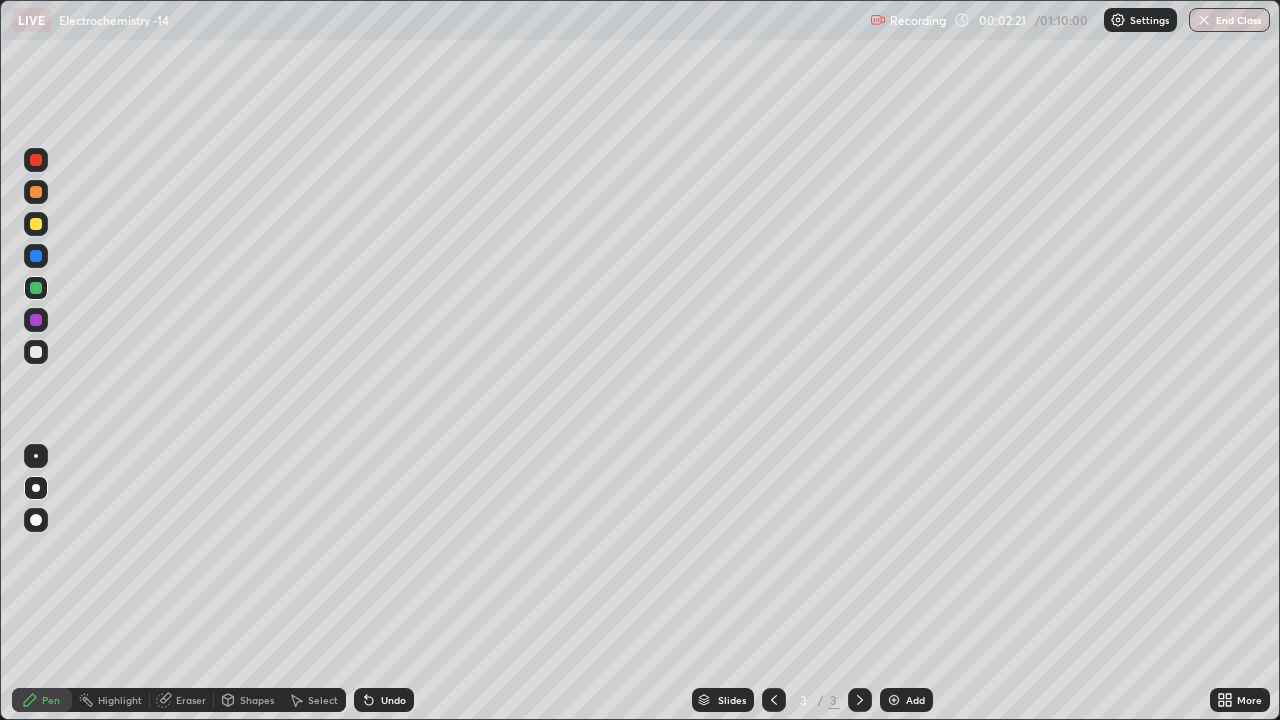 click at bounding box center (36, 224) 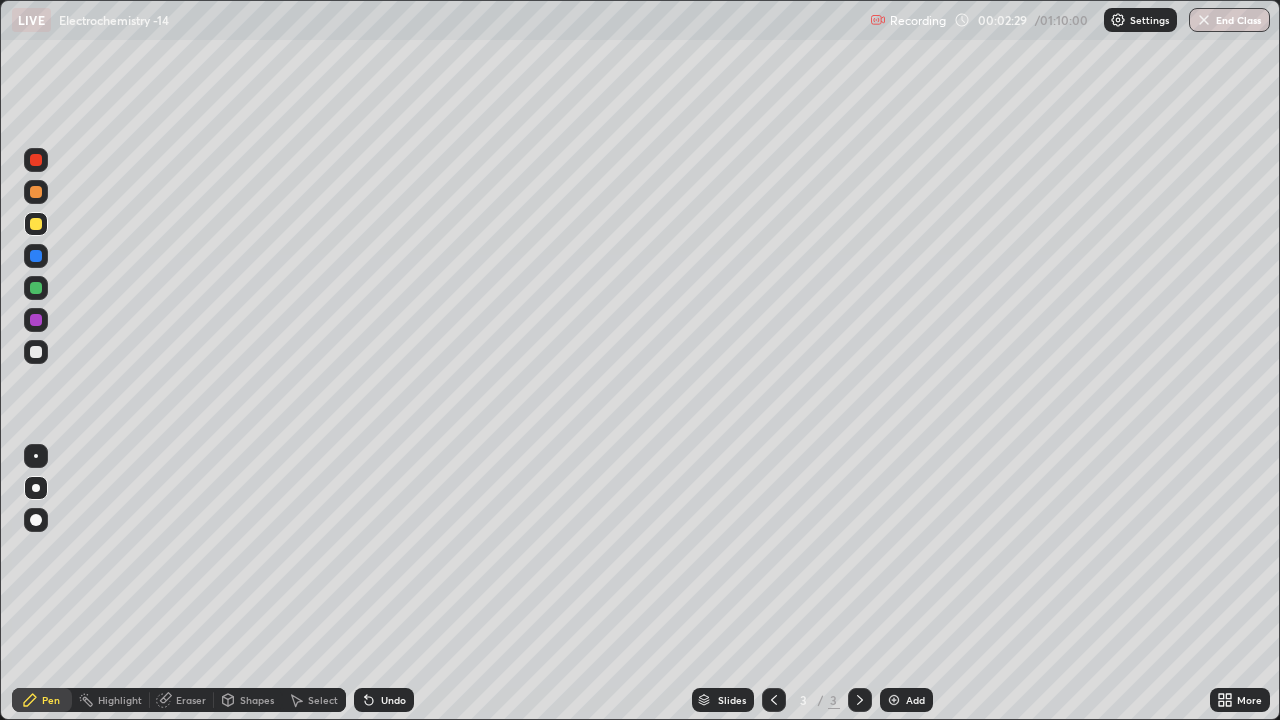 click at bounding box center [36, 288] 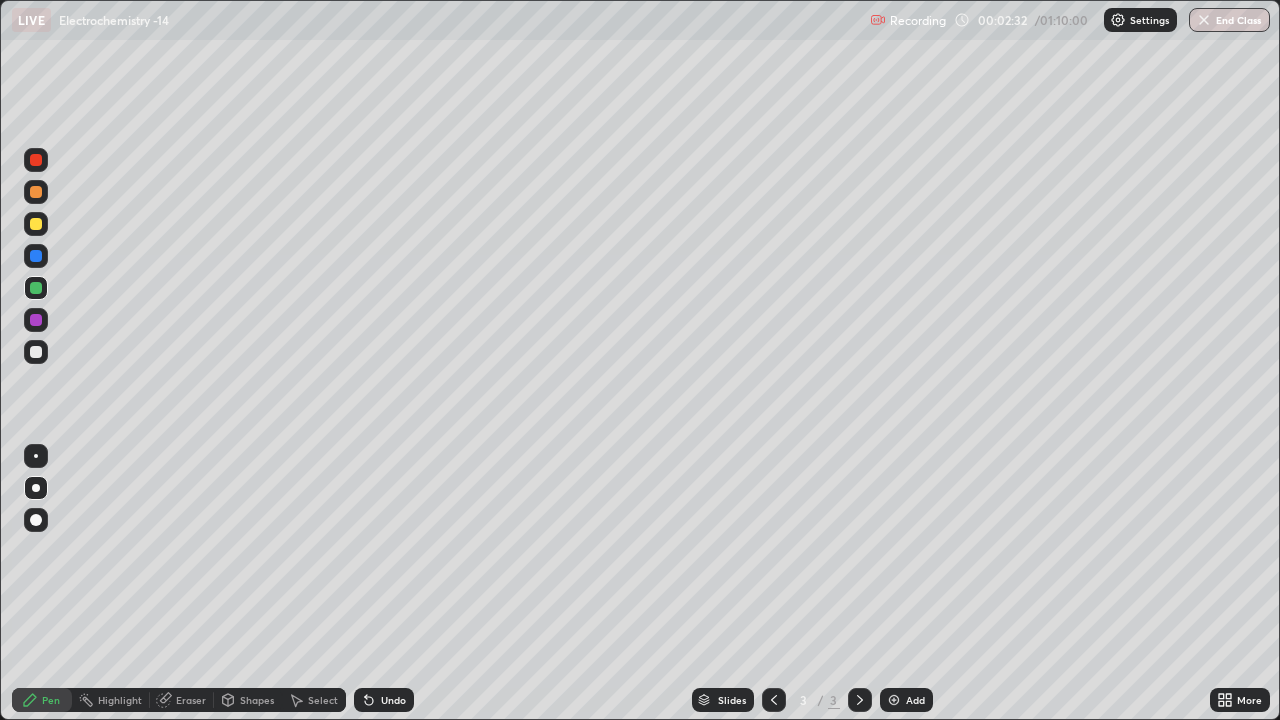 click at bounding box center (36, 224) 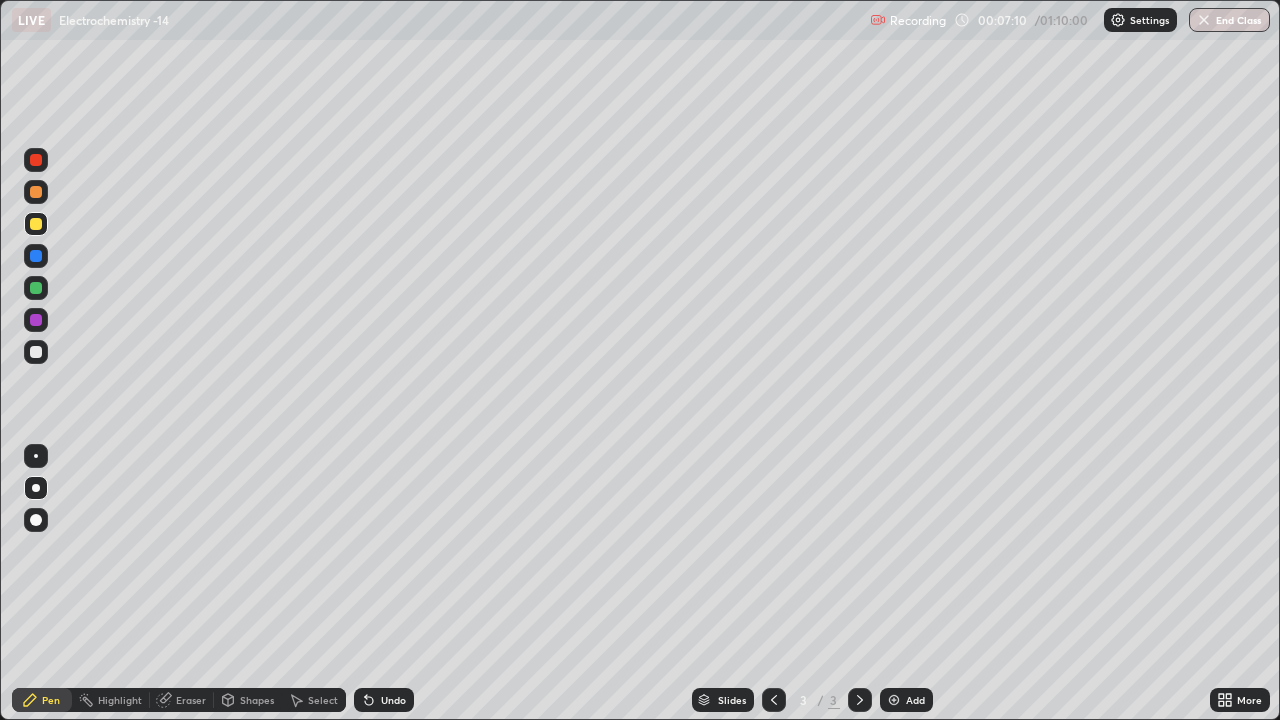 click on "Add" at bounding box center [915, 700] 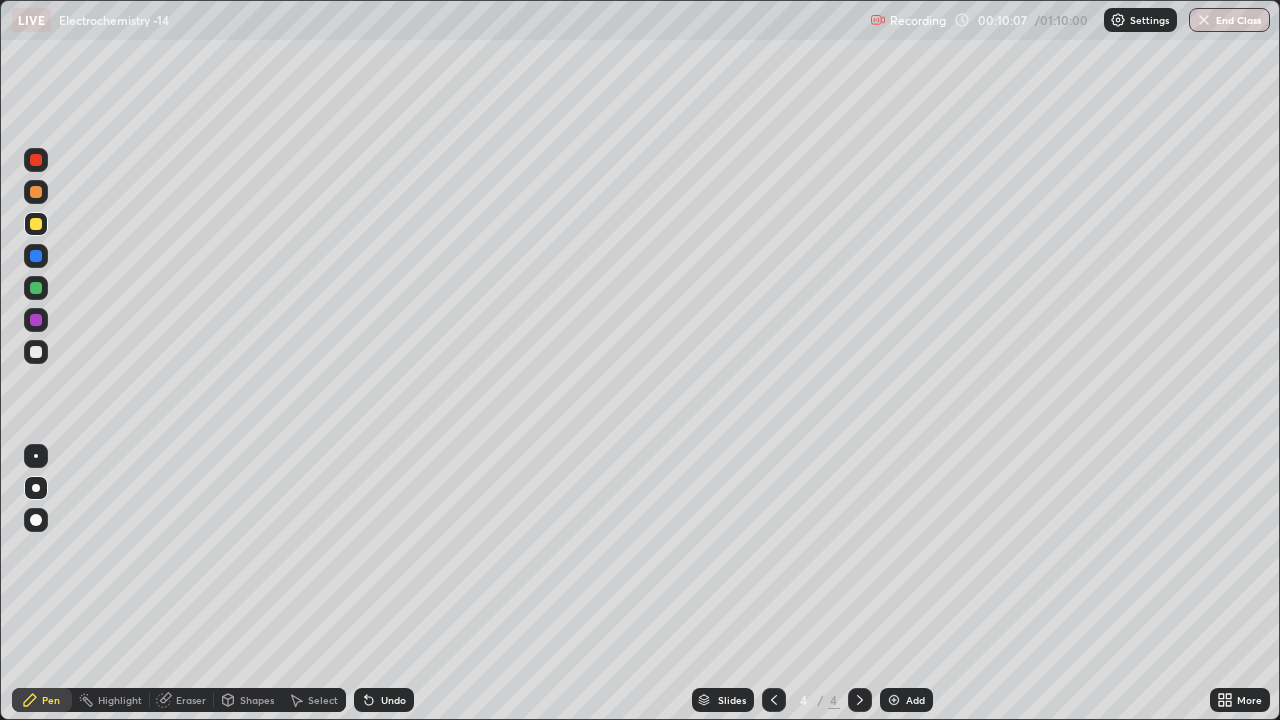 click 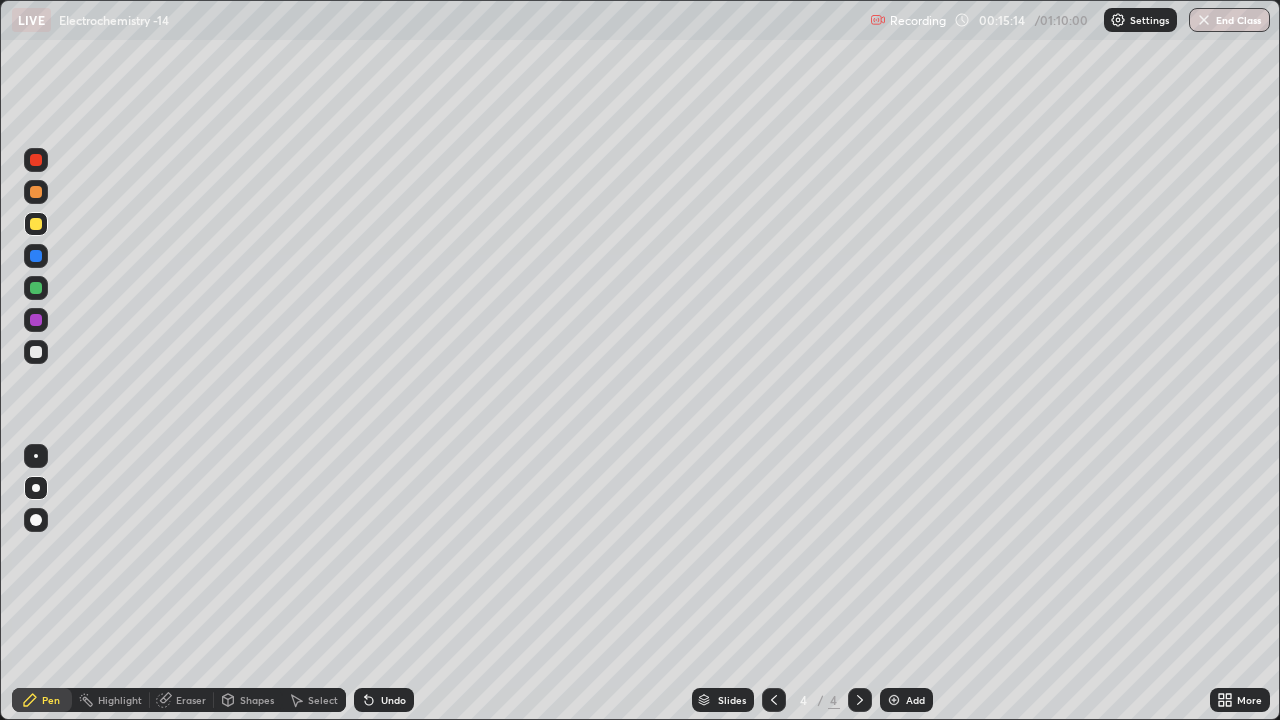 click on "Undo" at bounding box center [393, 700] 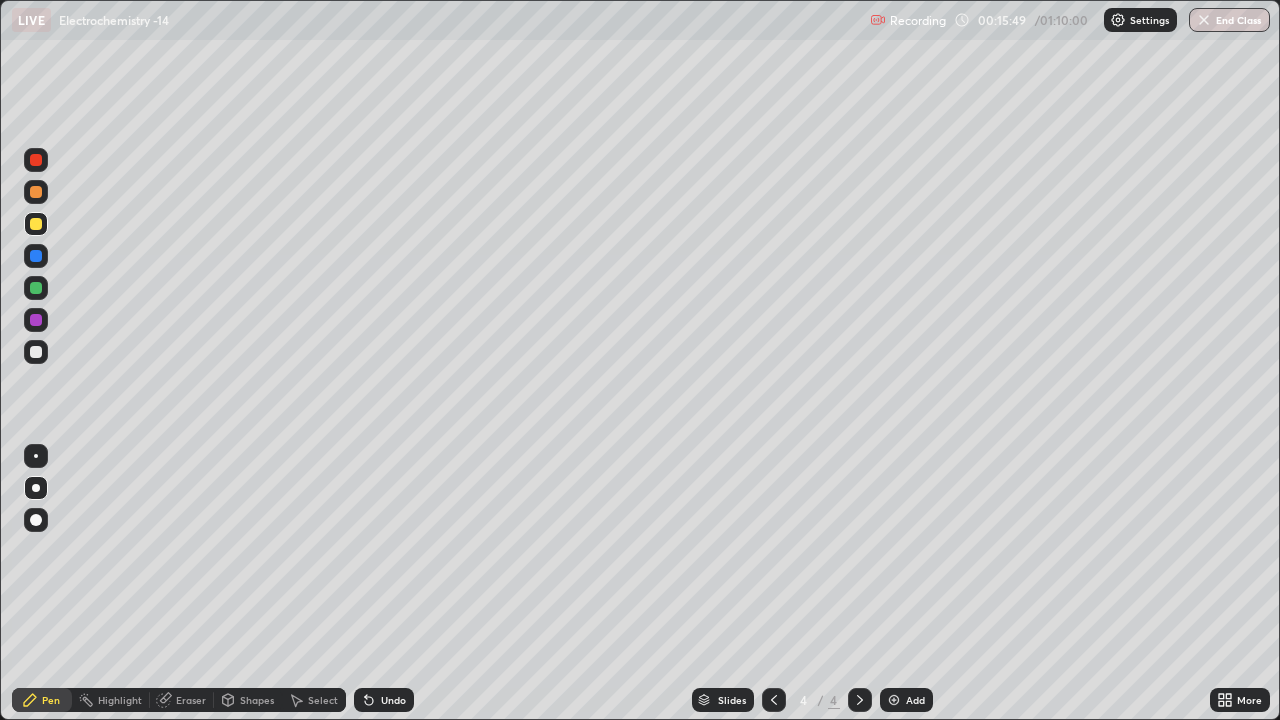 click on "Undo" at bounding box center [384, 700] 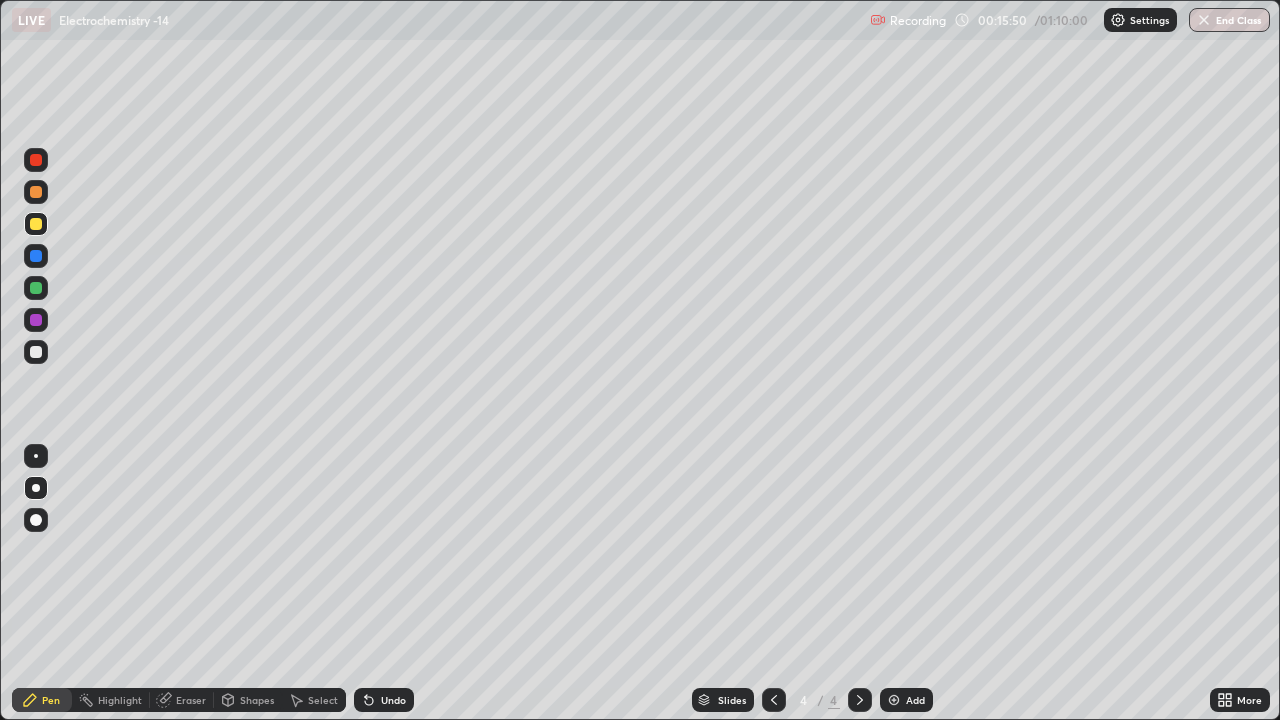 click on "Undo" at bounding box center [384, 700] 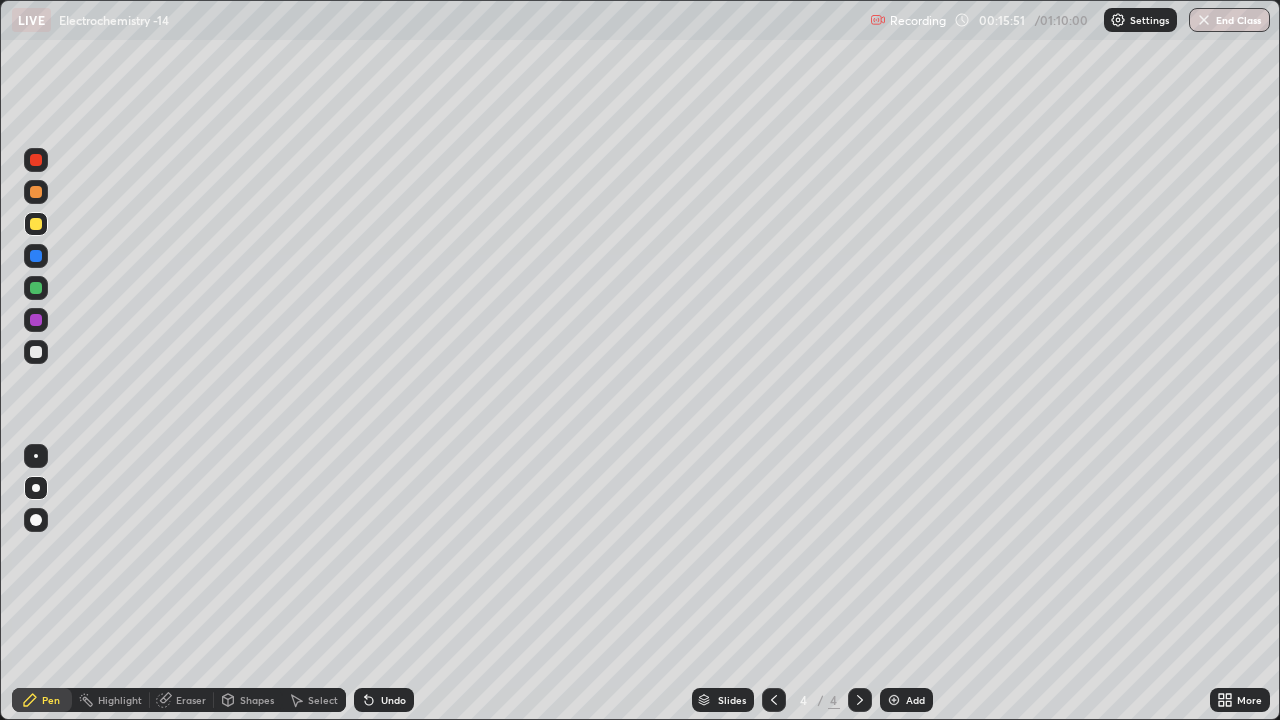 click on "Undo" at bounding box center (384, 700) 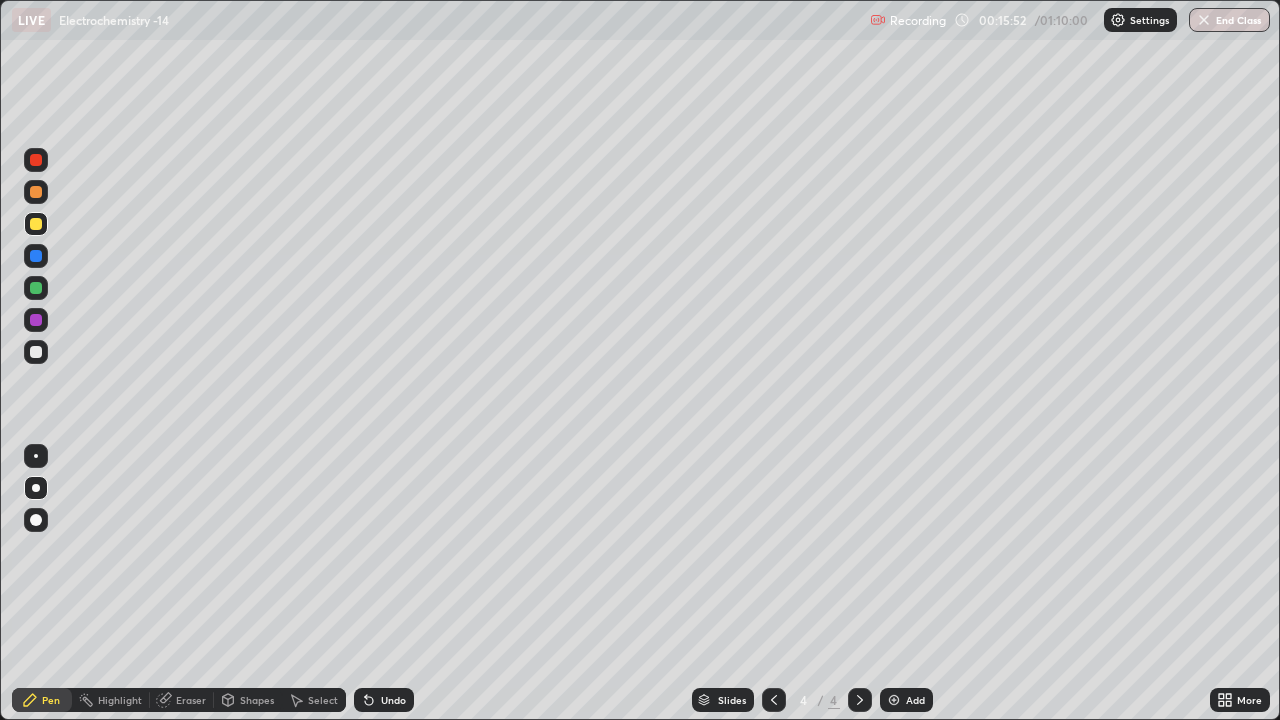 click on "Undo" at bounding box center (384, 700) 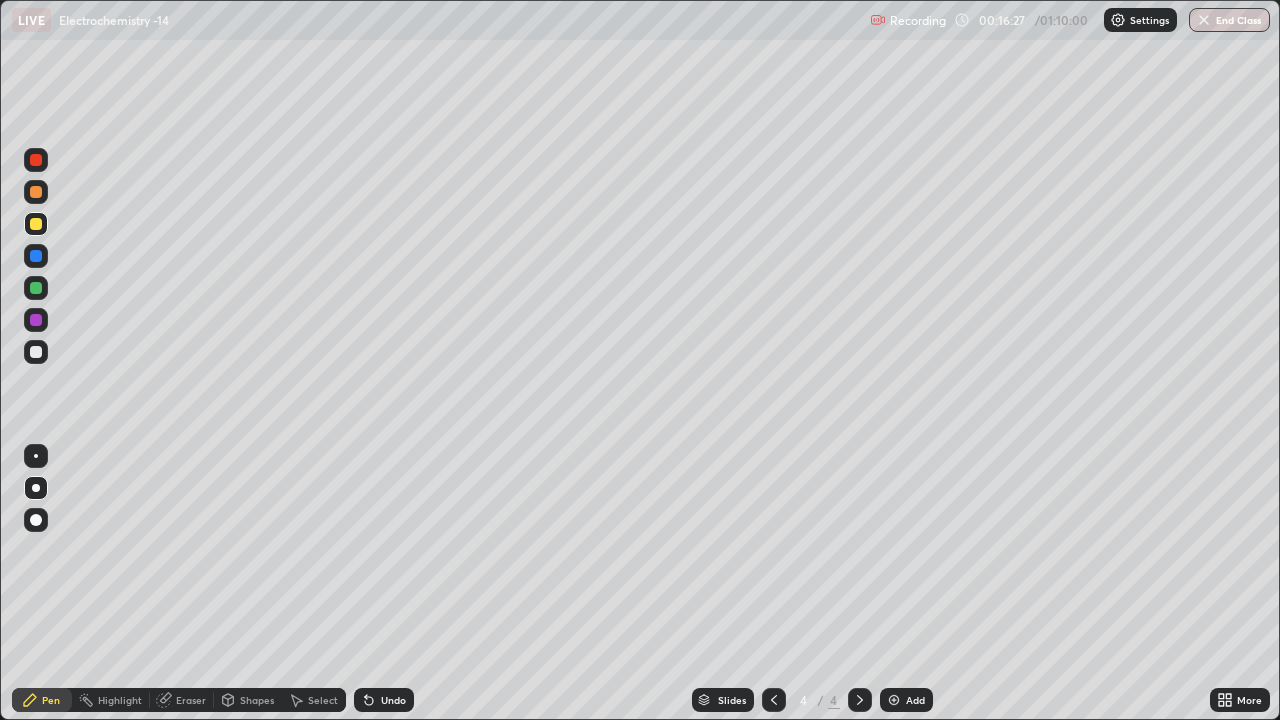 click at bounding box center [36, 288] 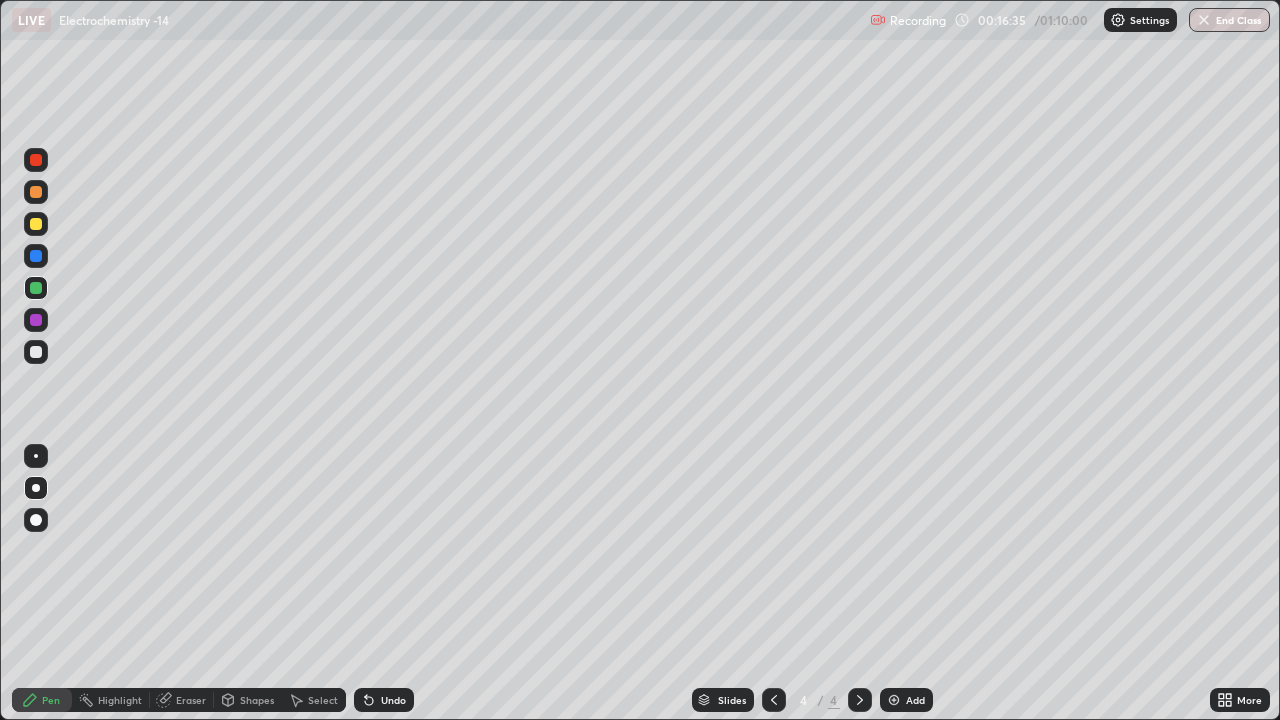 click on "Undo" at bounding box center [393, 700] 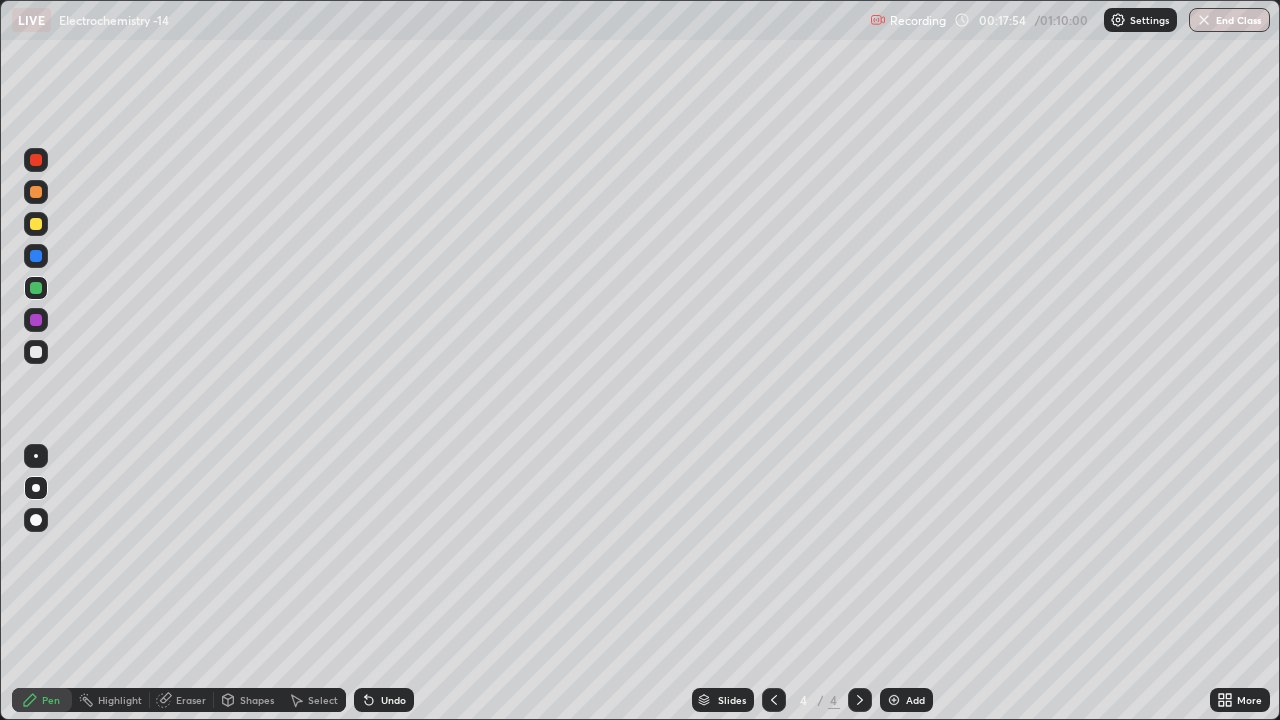 click at bounding box center [36, 224] 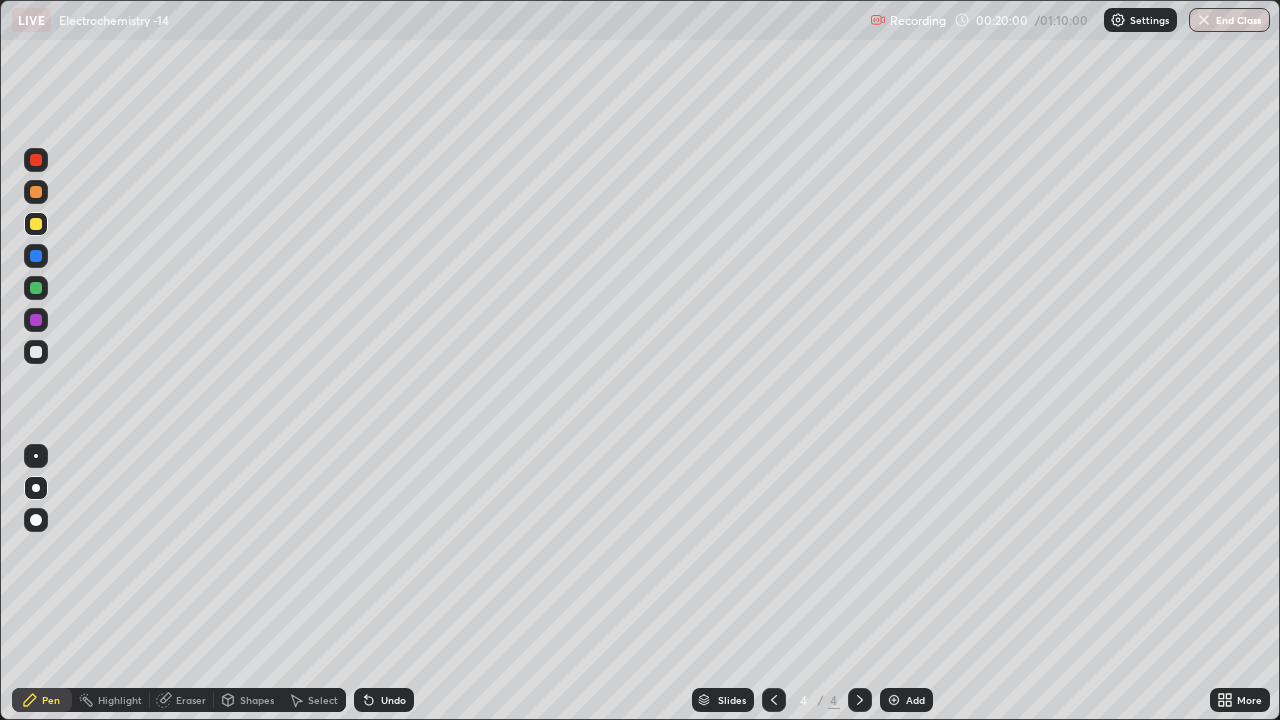 click on "Add" at bounding box center (915, 700) 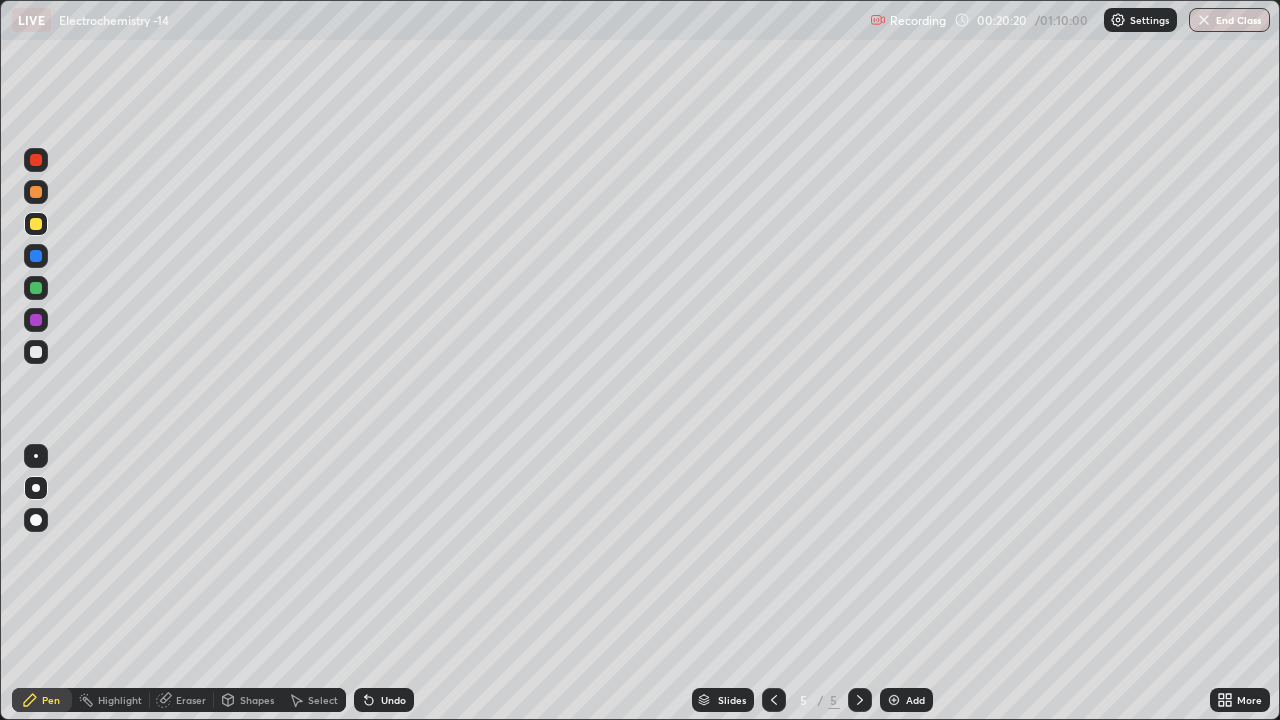click 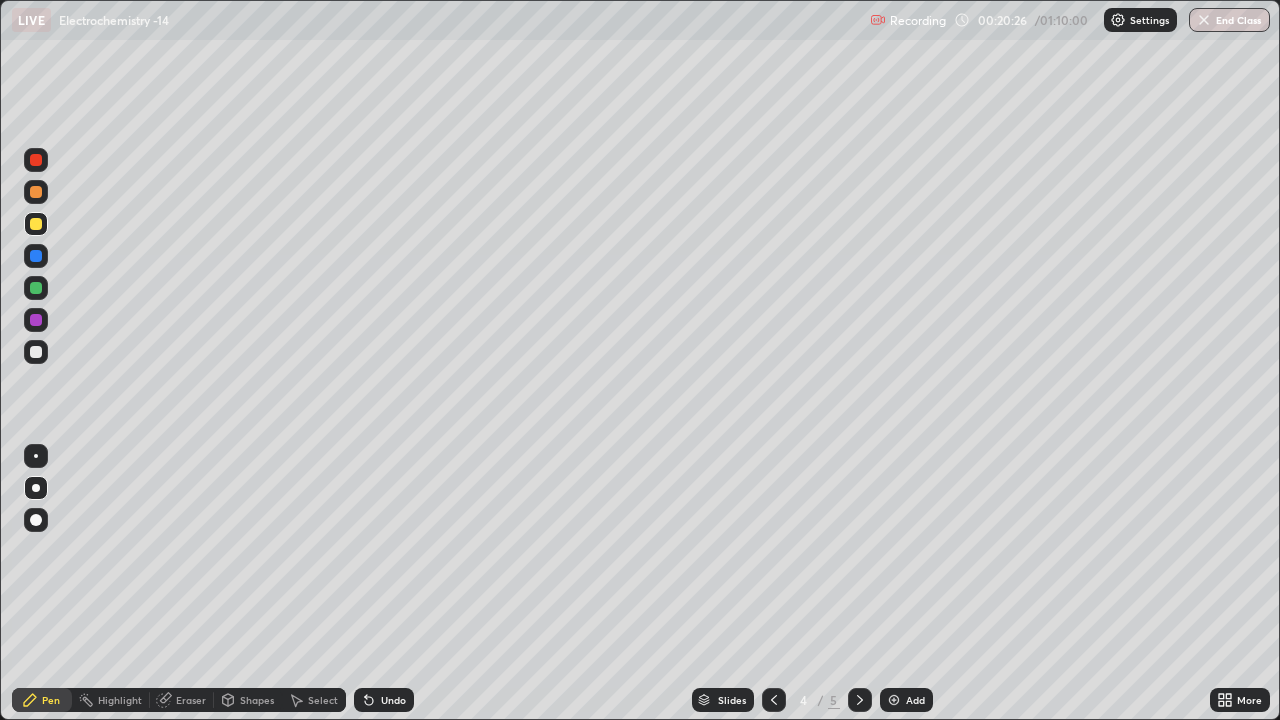 click 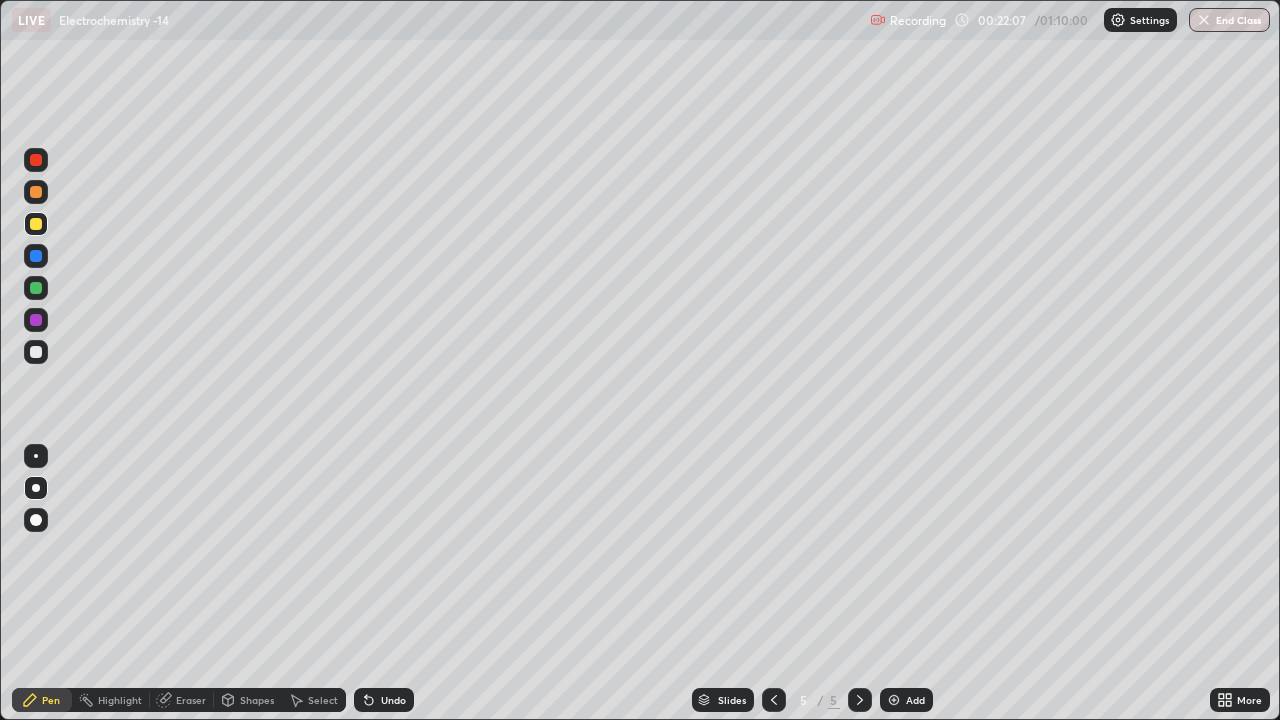click at bounding box center [36, 352] 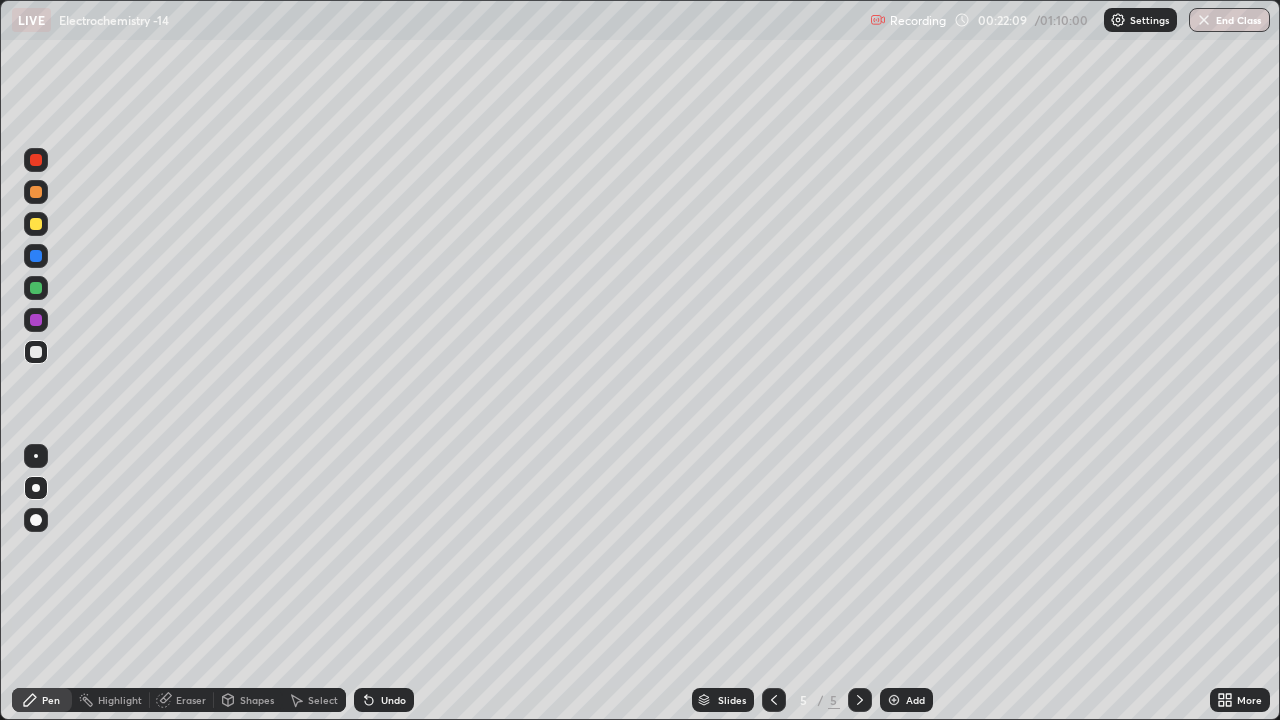 click at bounding box center [36, 288] 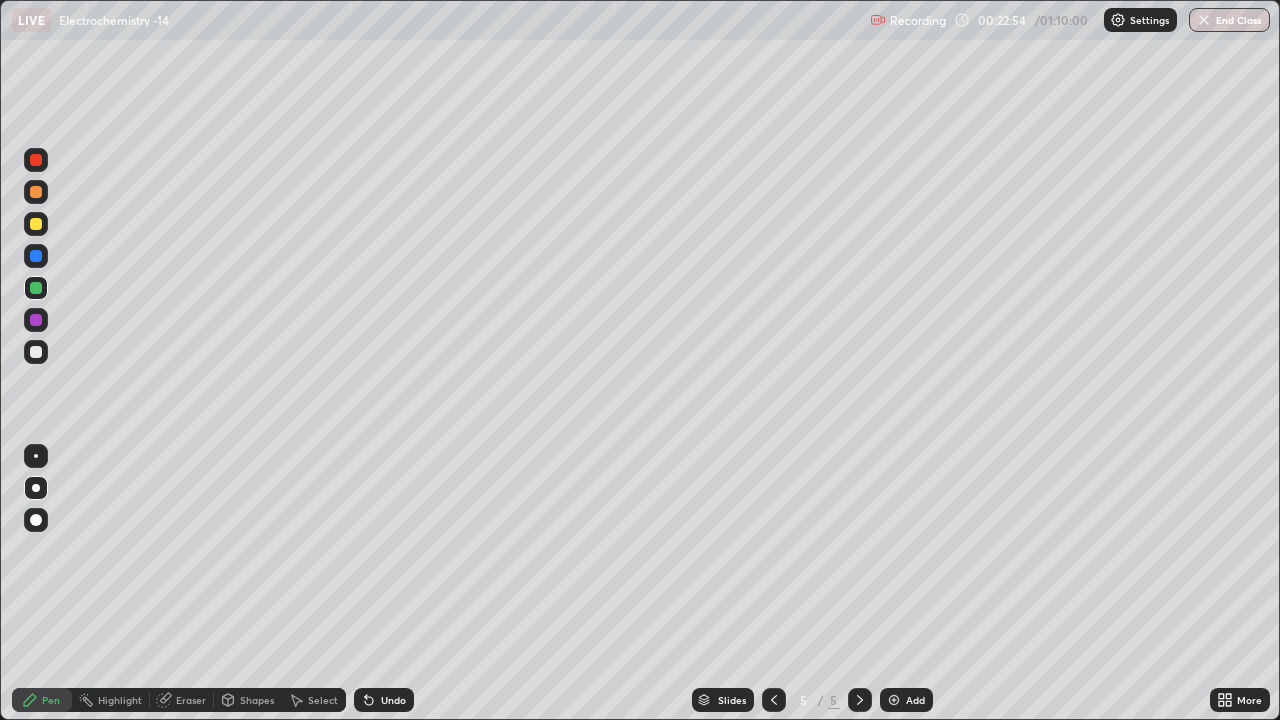 click on "Undo" at bounding box center (384, 700) 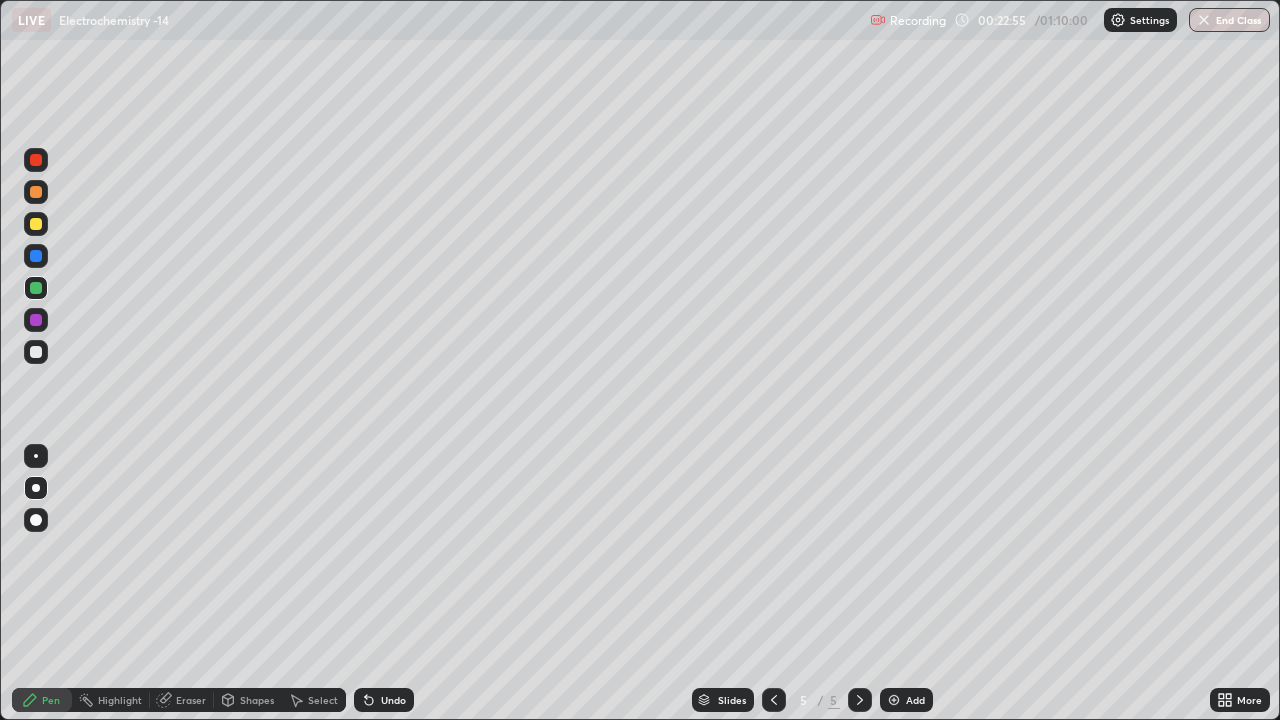 click on "Undo" at bounding box center [384, 700] 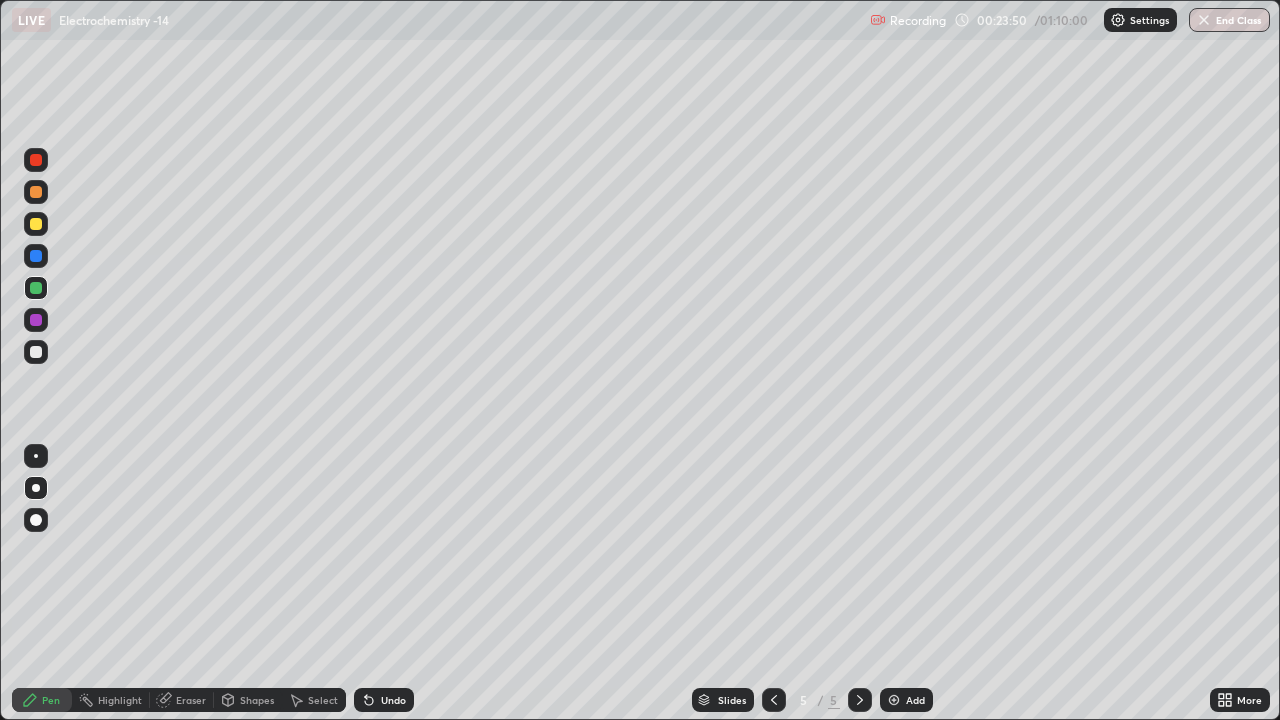 click at bounding box center (36, 224) 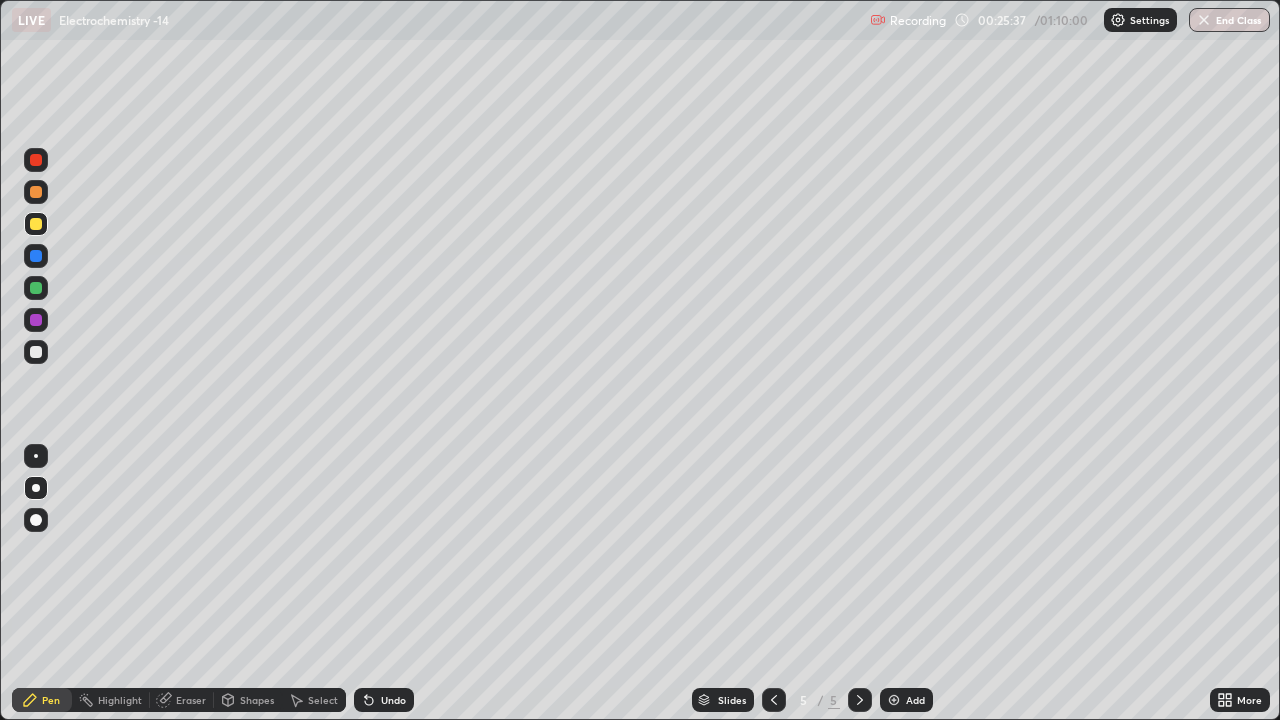 click on "Undo" at bounding box center (384, 700) 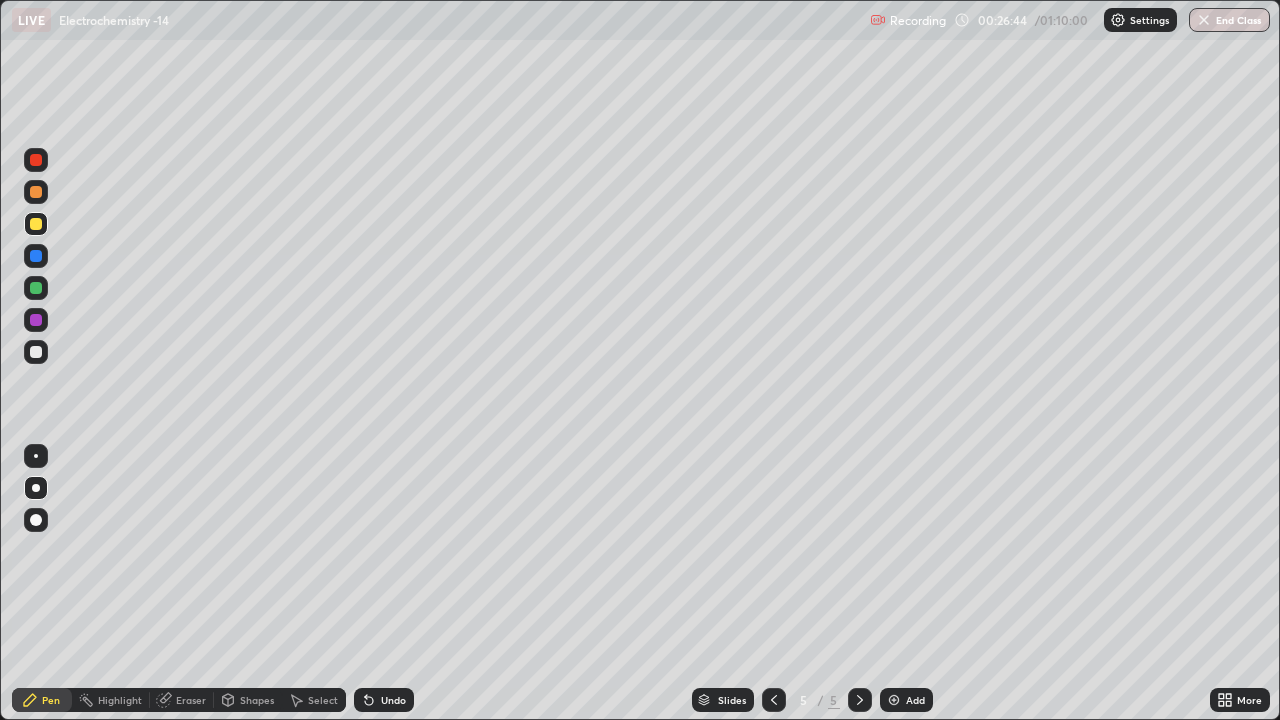click at bounding box center [36, 320] 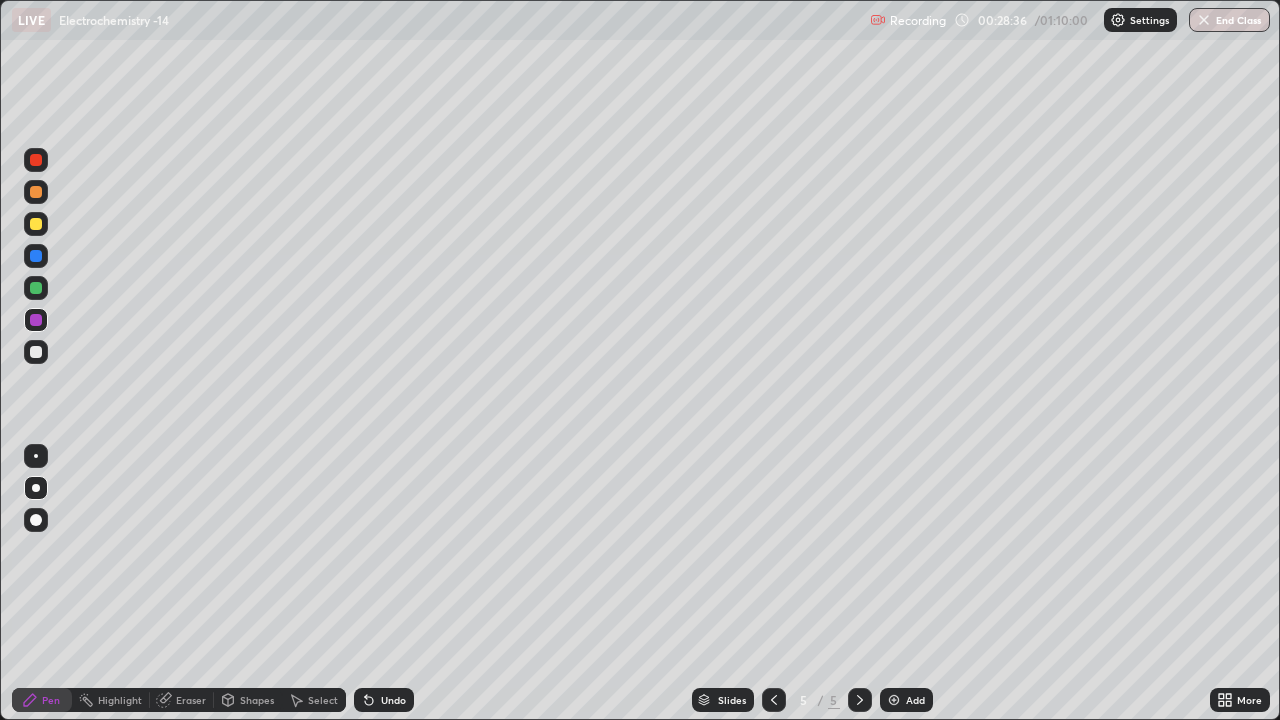 click on "Add" at bounding box center [915, 700] 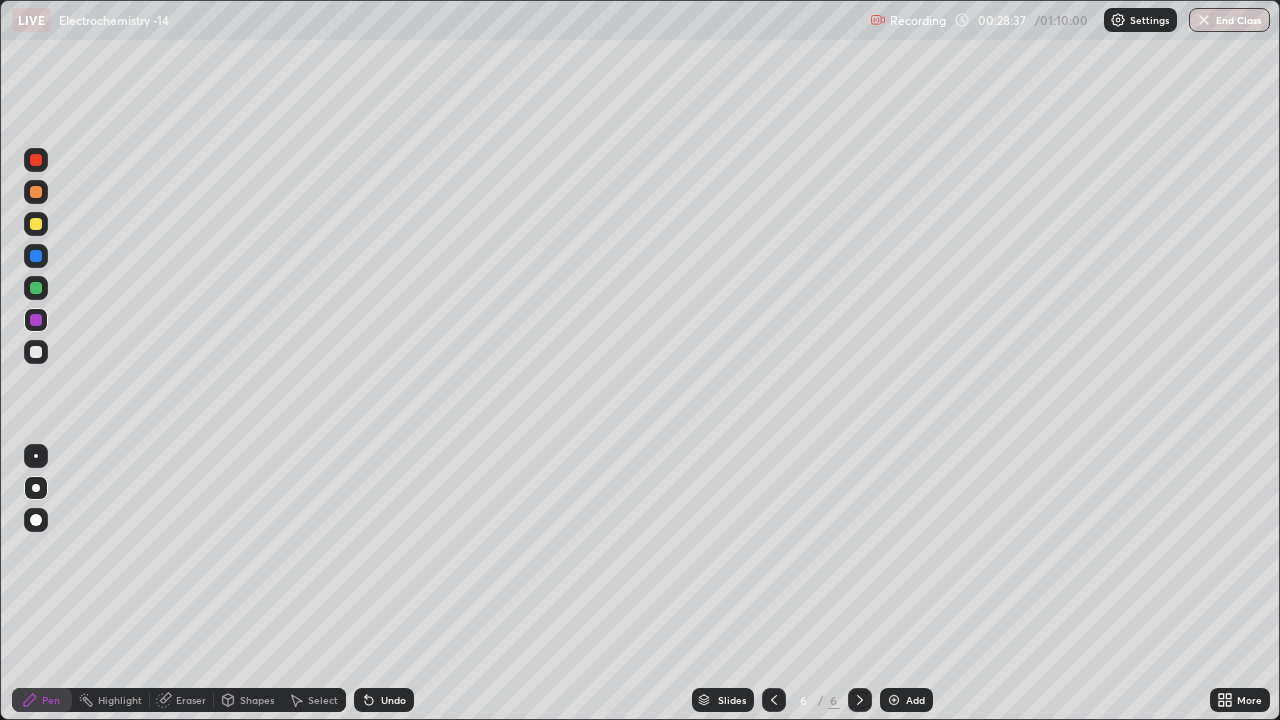 click at bounding box center (36, 224) 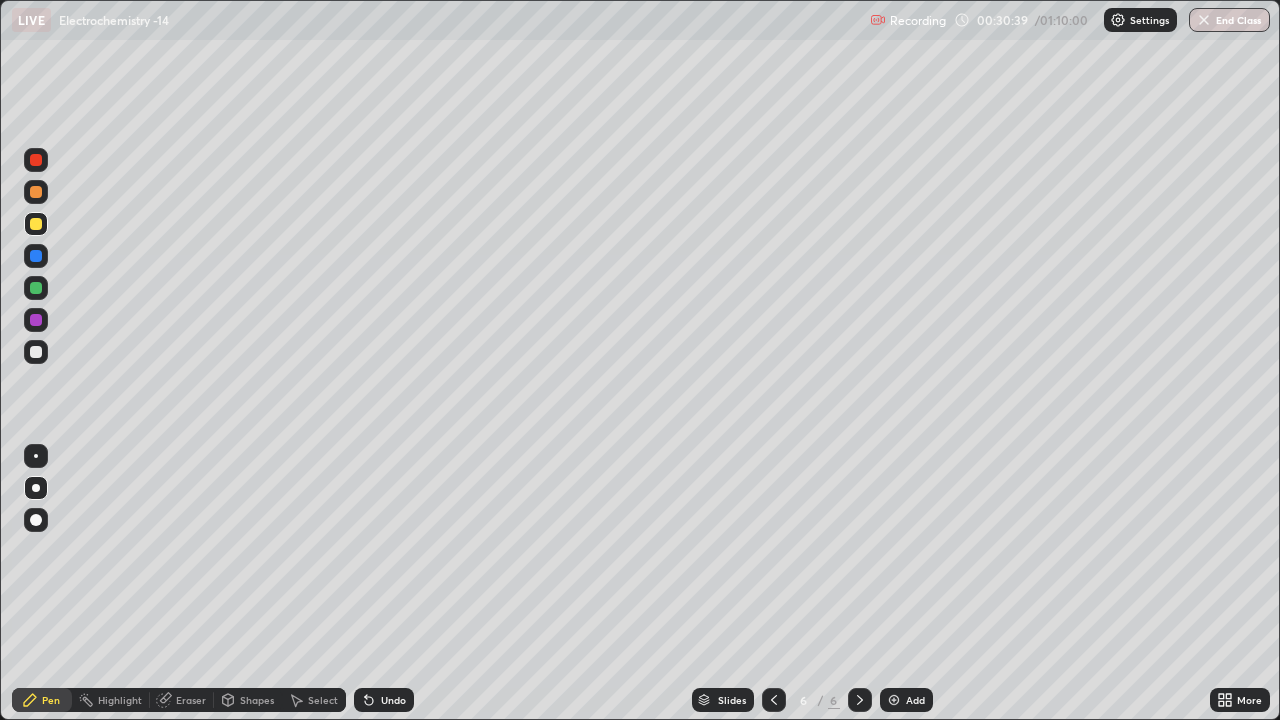 click 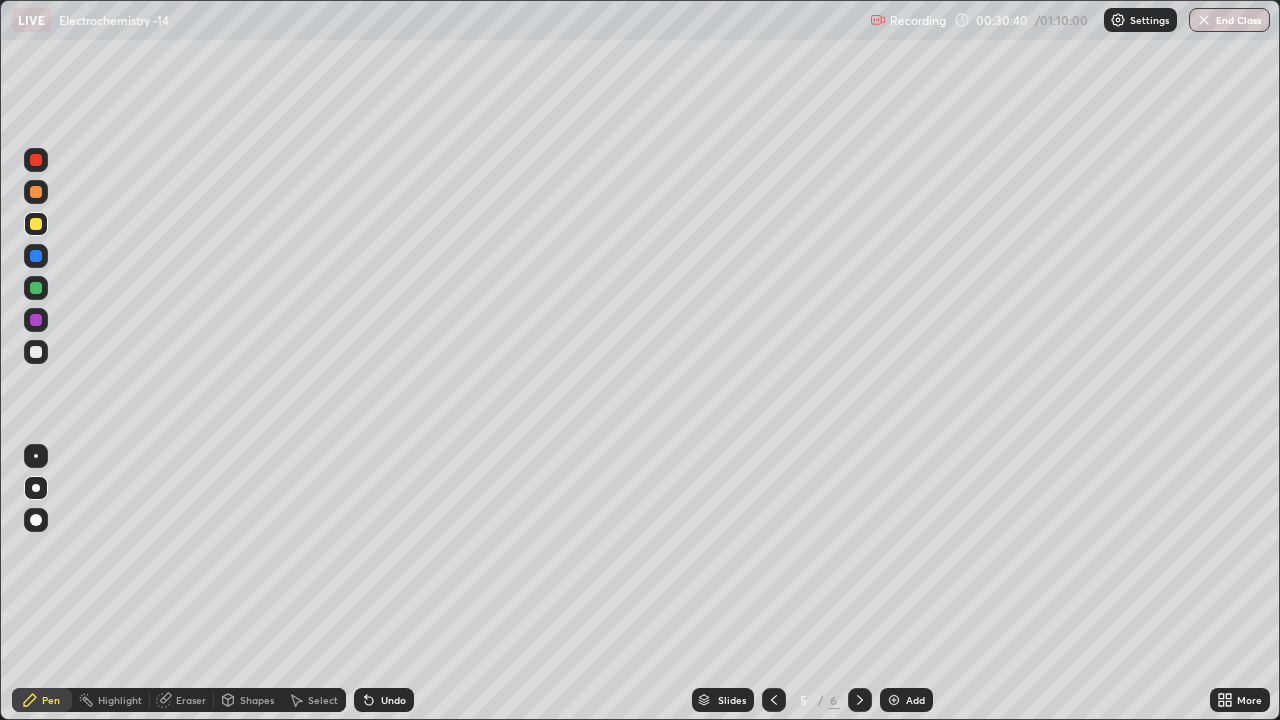 click 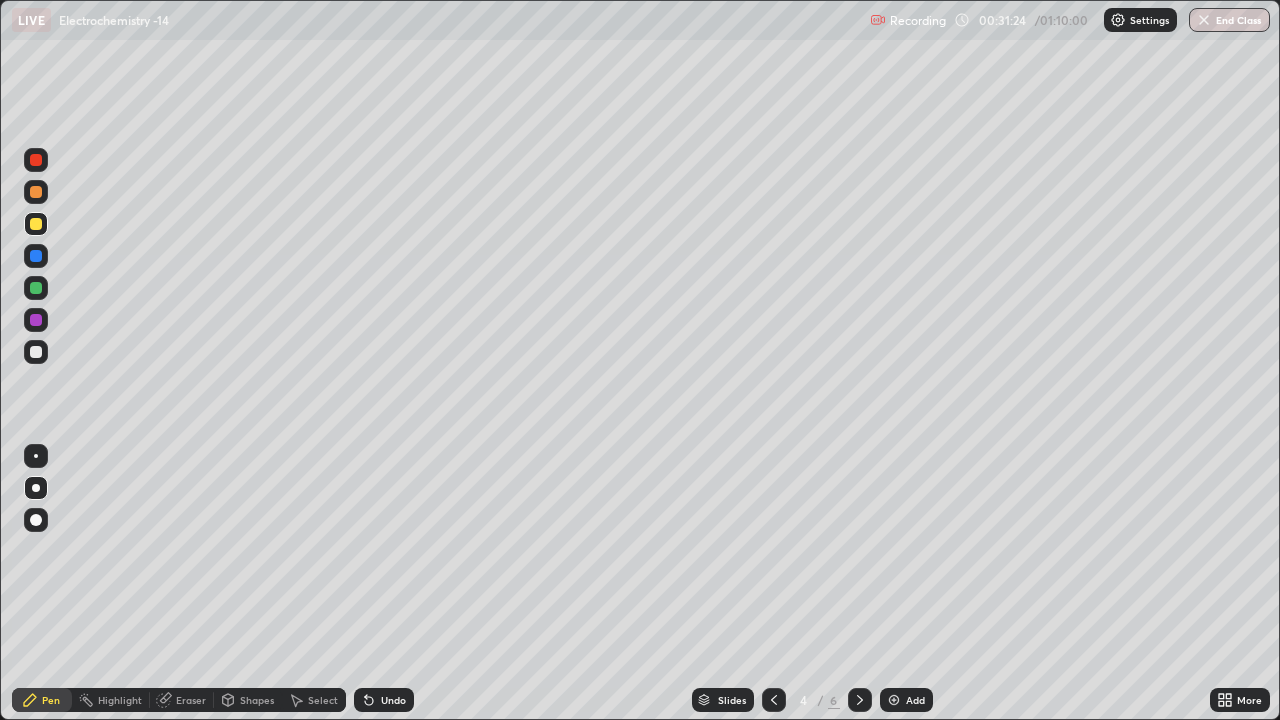click 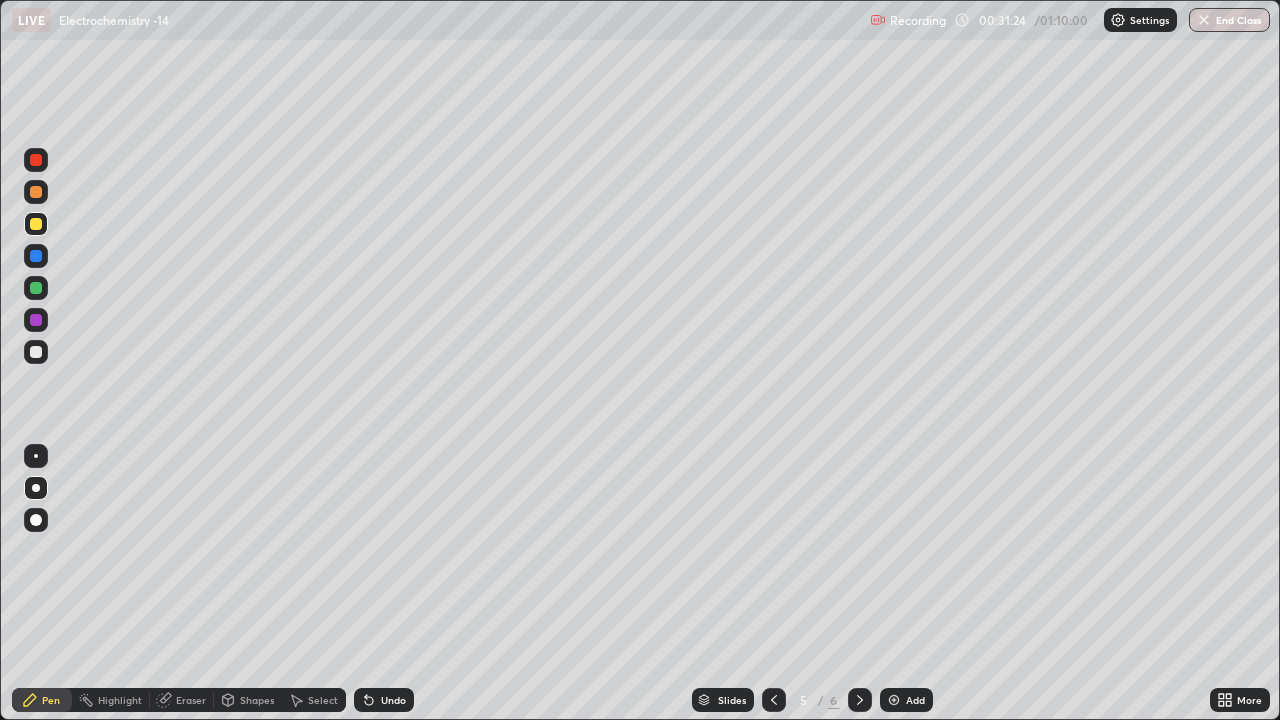 click 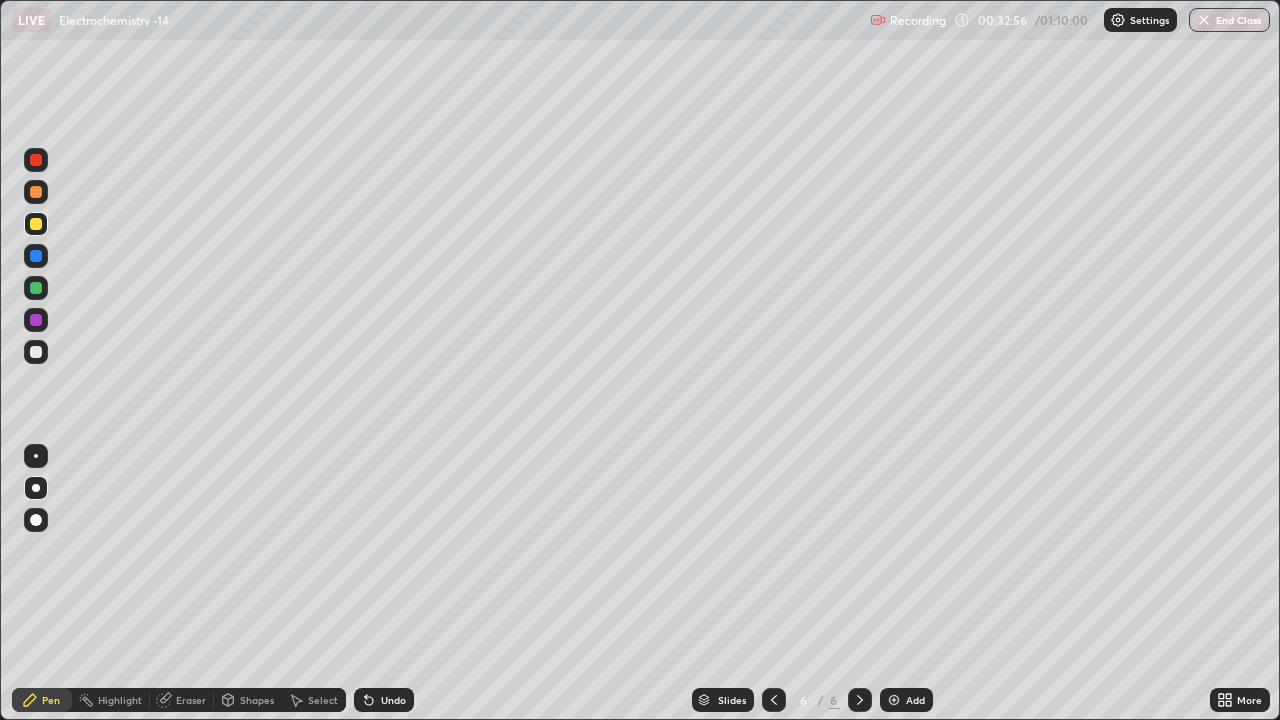 click at bounding box center [36, 288] 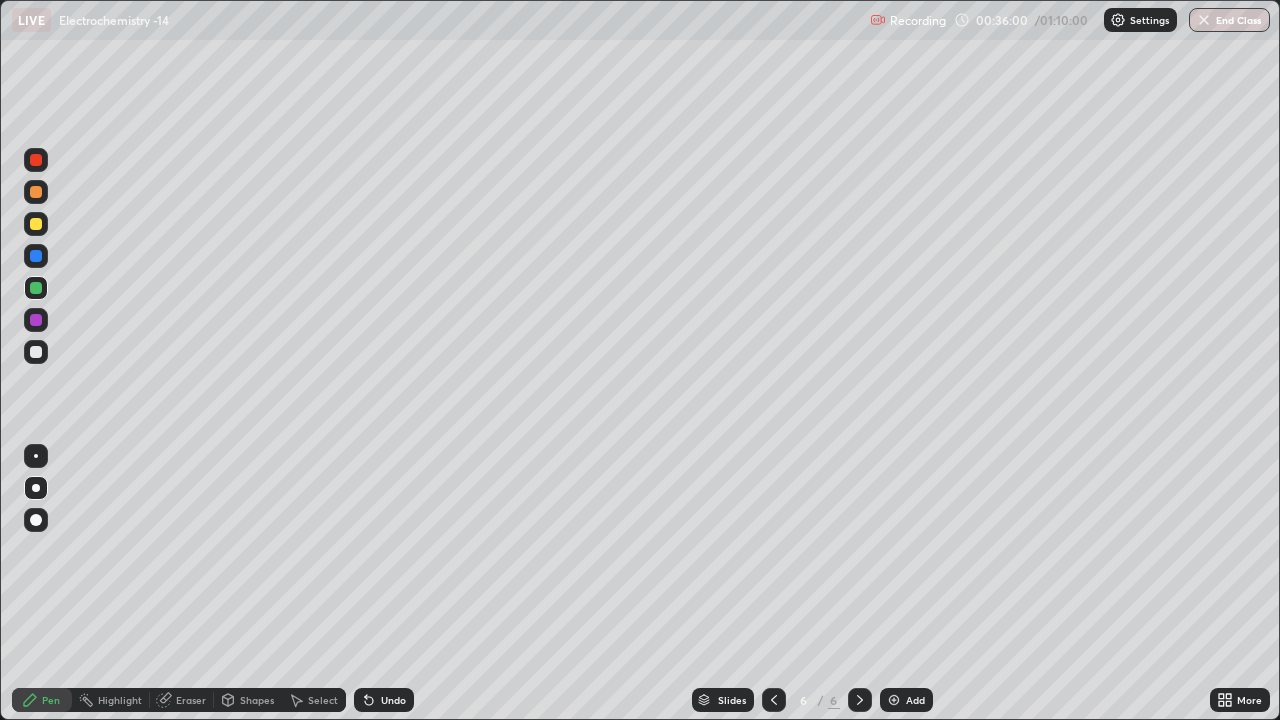 click on "Setting up your live class" at bounding box center [640, 360] 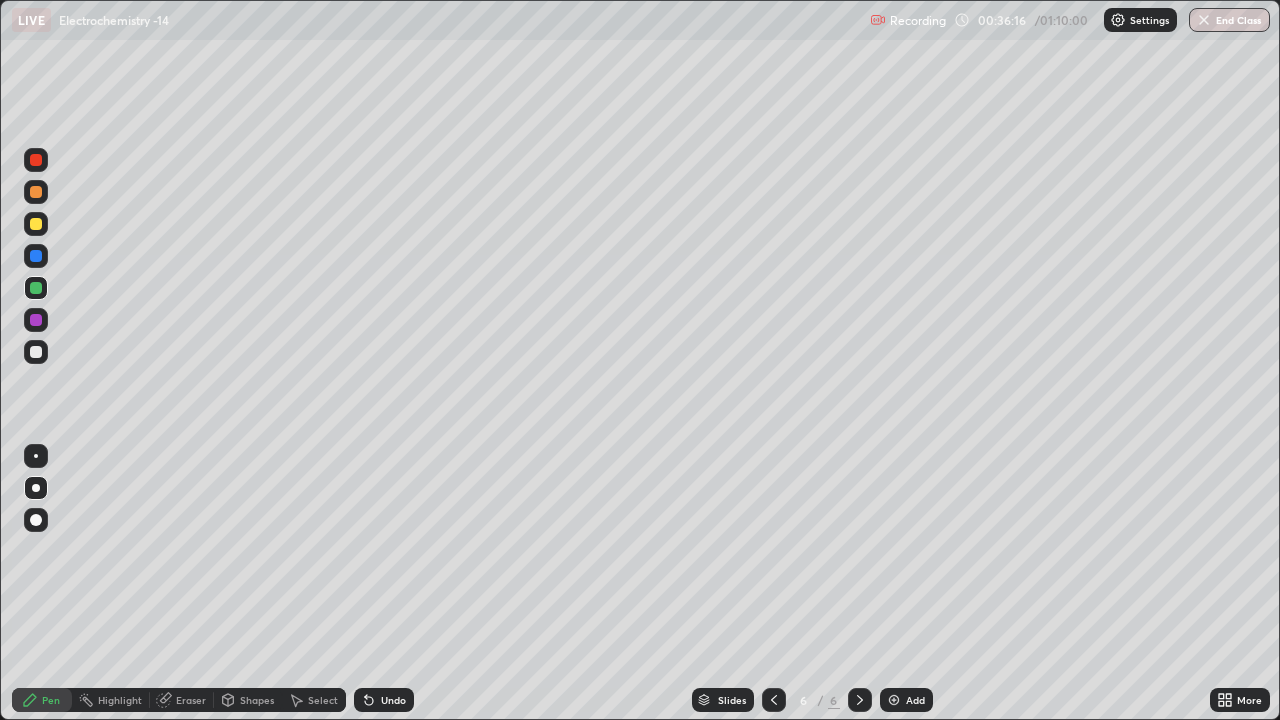 click at bounding box center [36, 224] 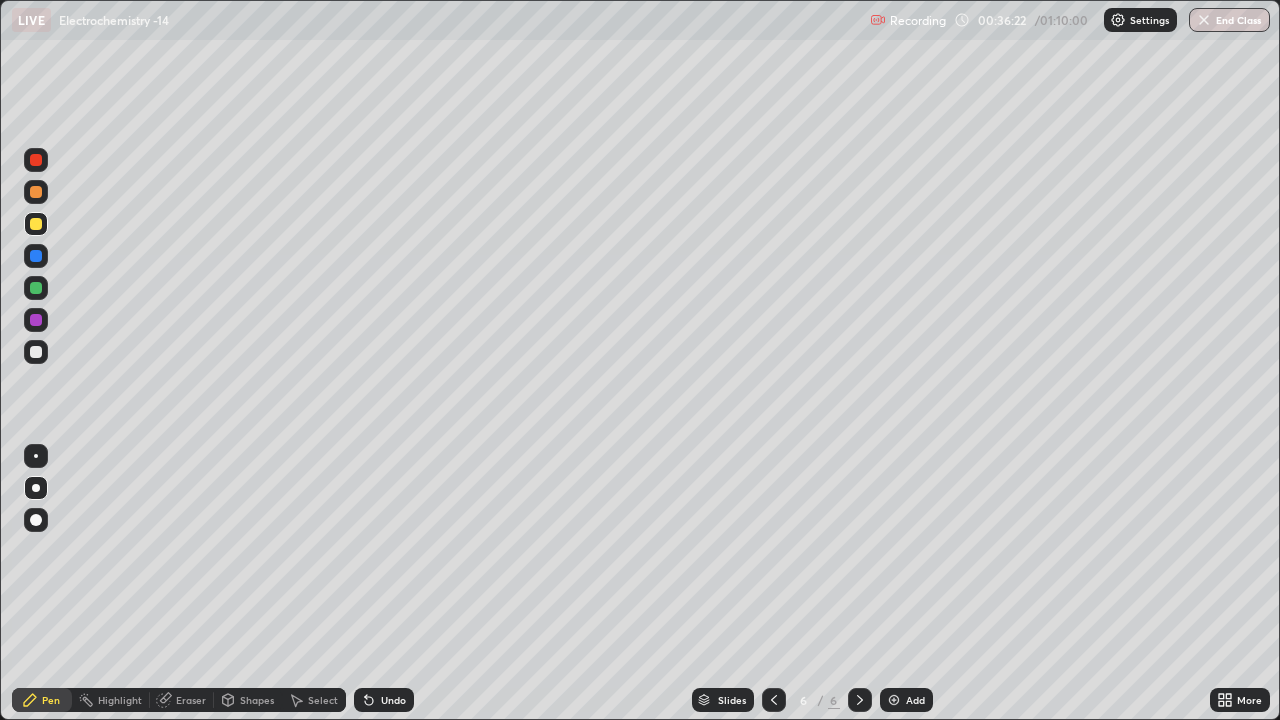 click on "Slides" at bounding box center (732, 700) 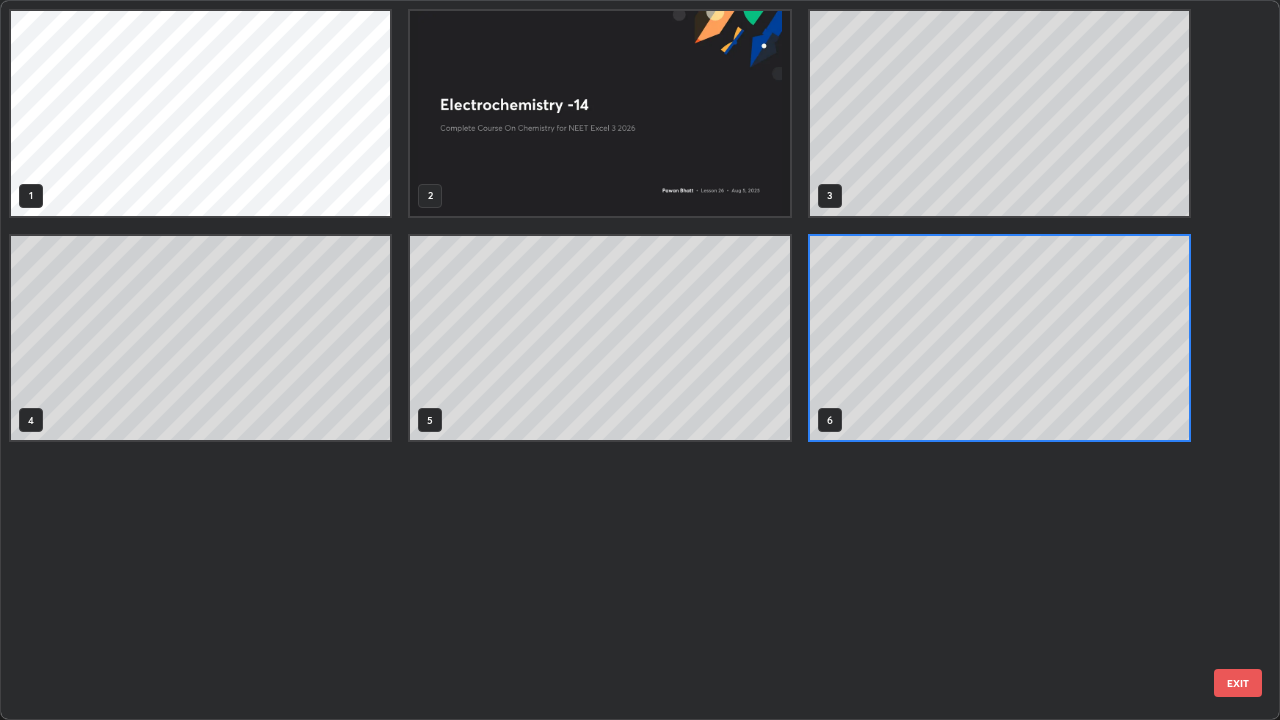 scroll, scrollTop: 7, scrollLeft: 11, axis: both 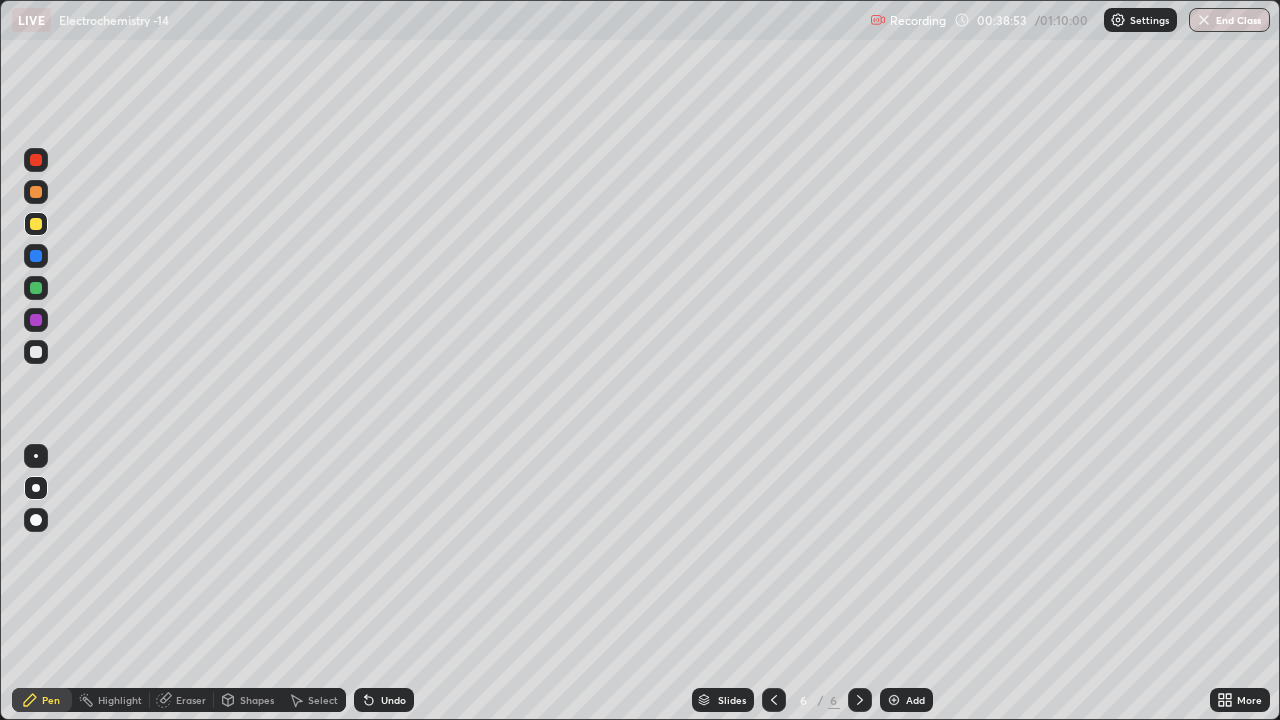 click 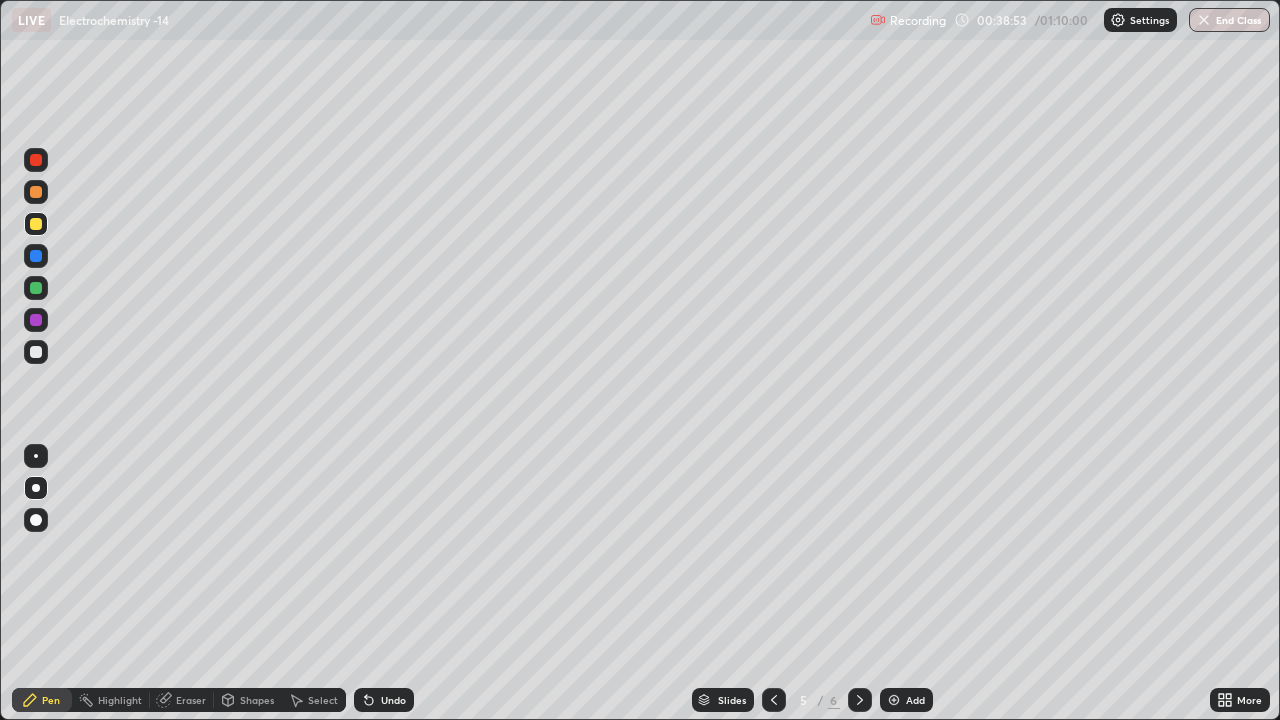 click 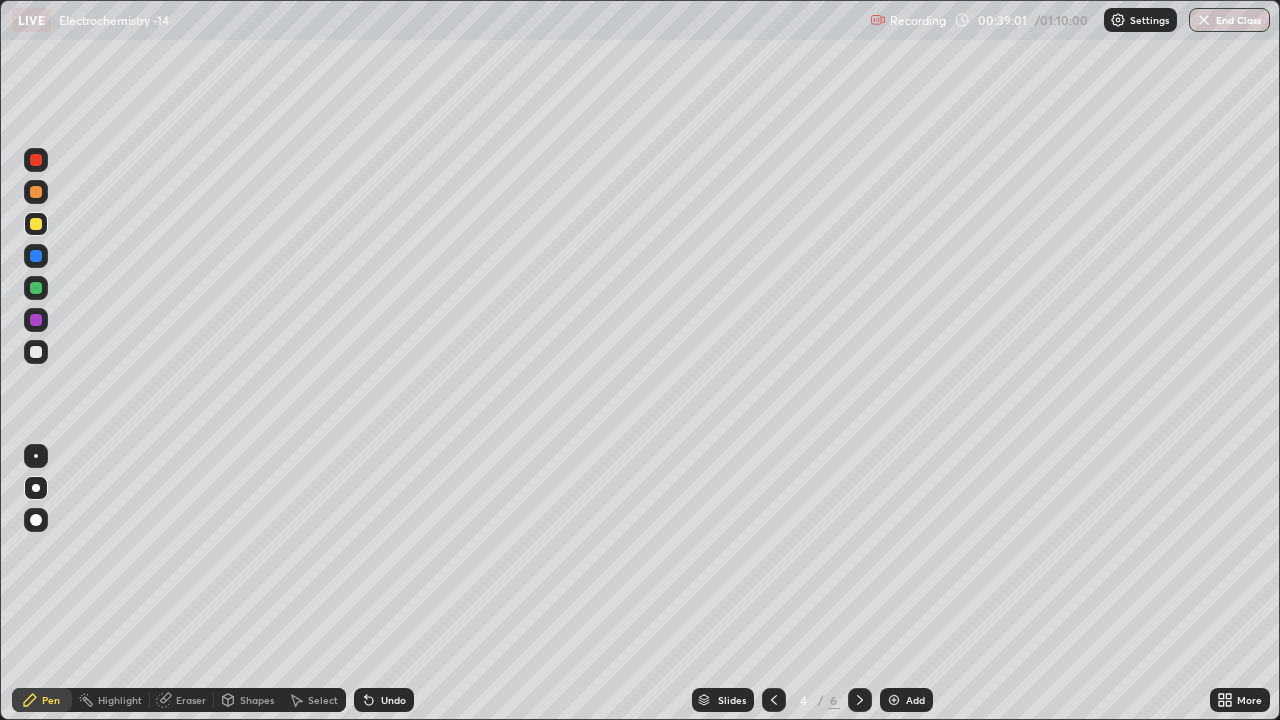 click 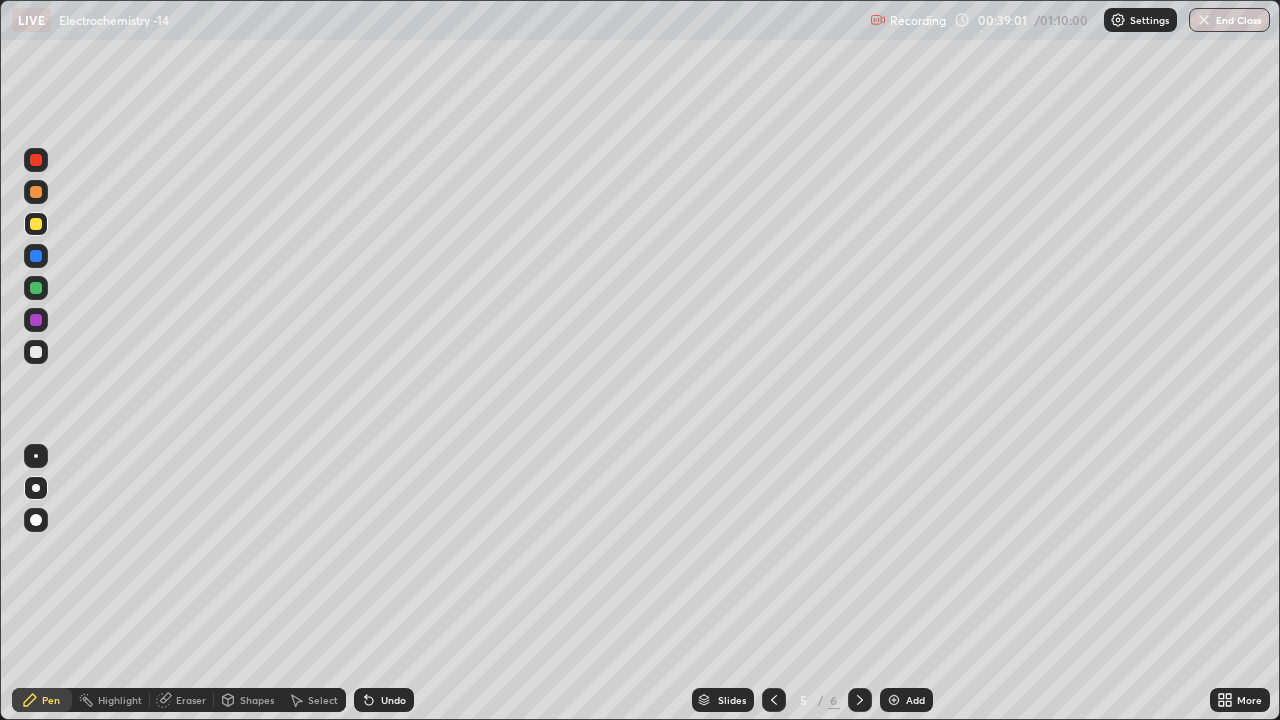 click 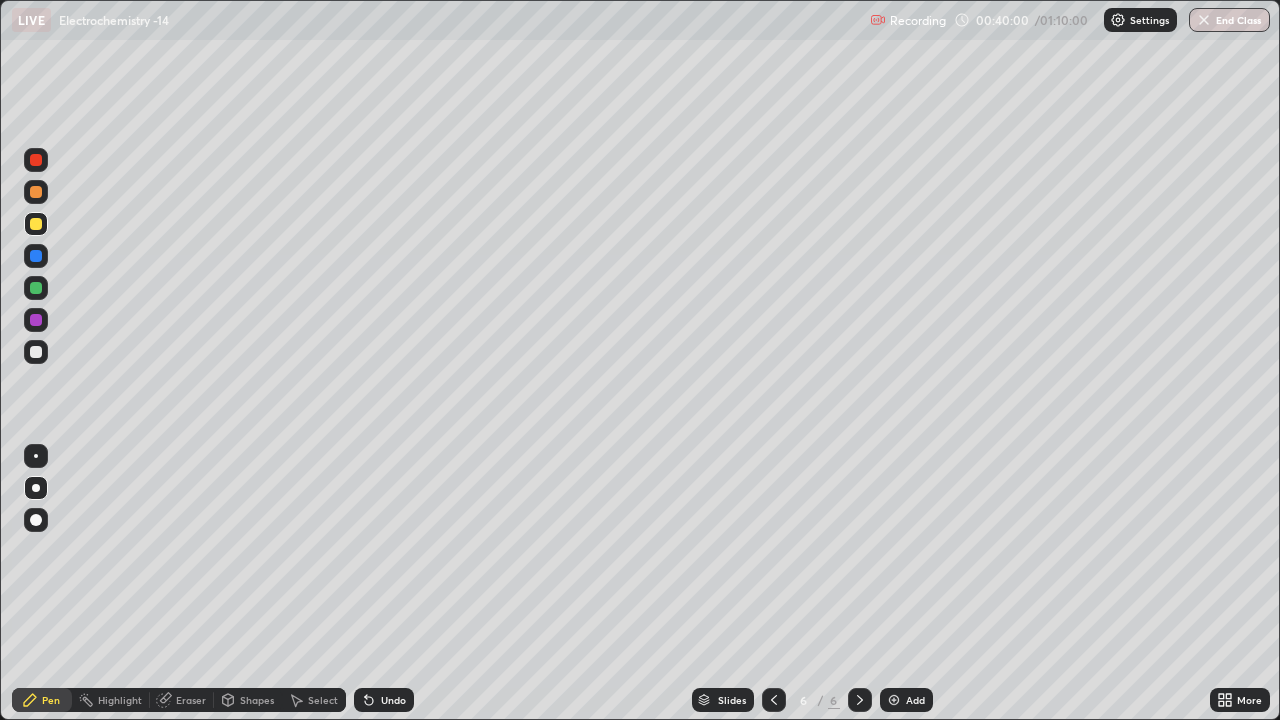 click on "Add" at bounding box center (906, 700) 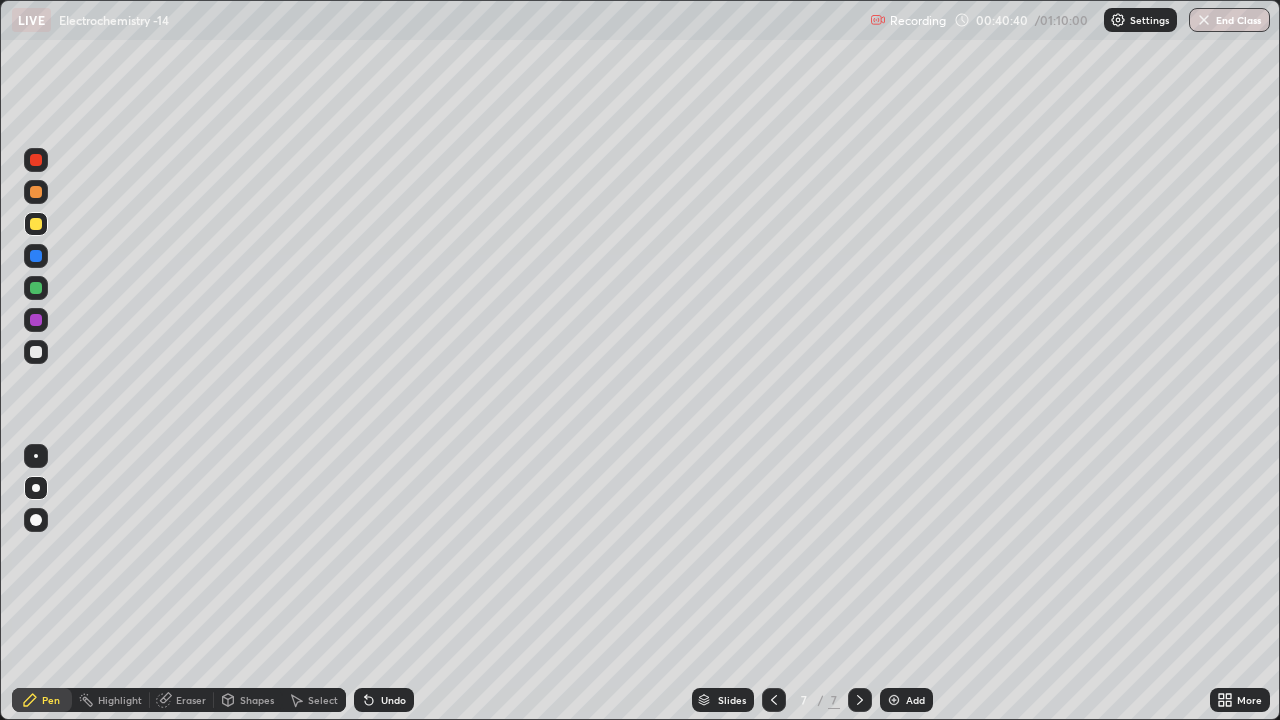click 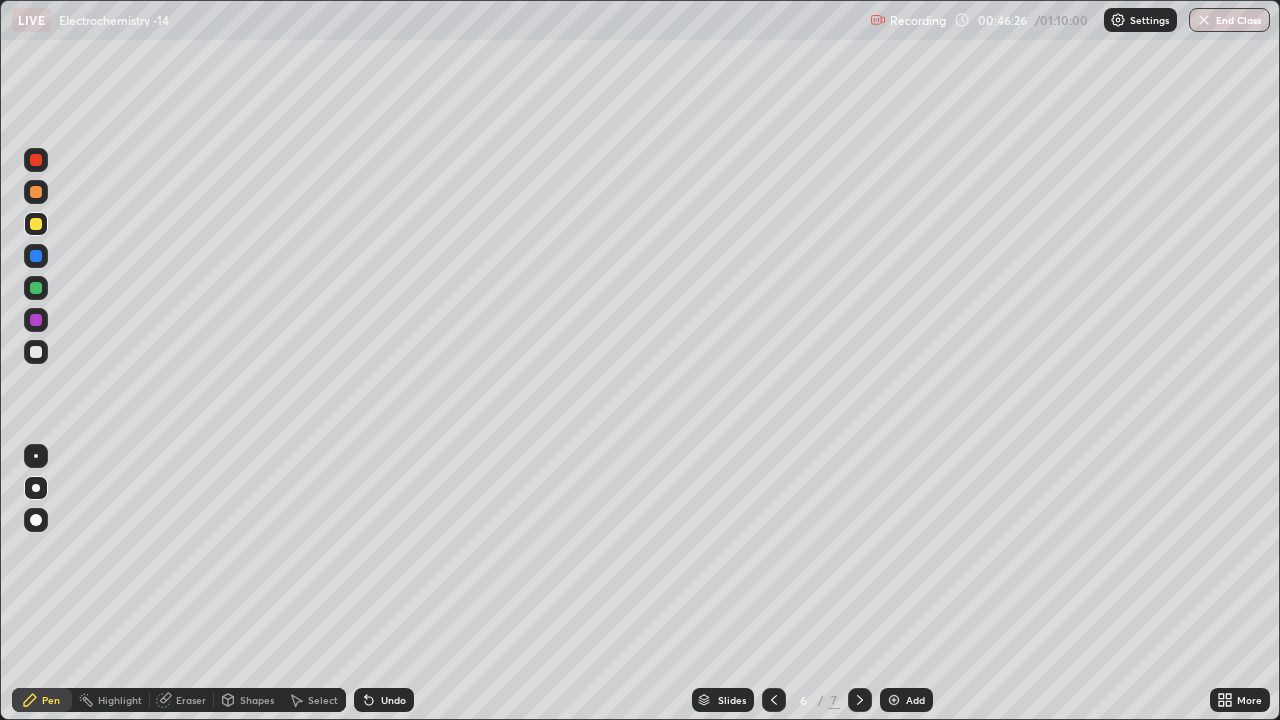 click 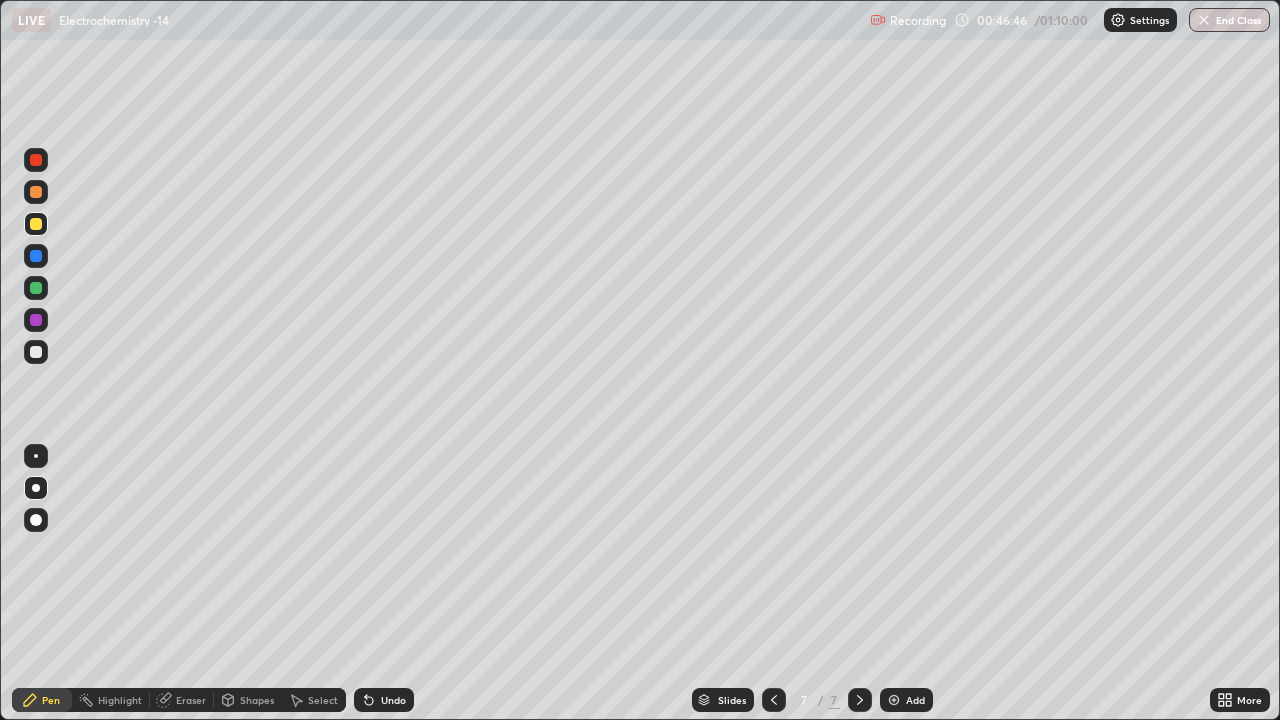 click on "Add" at bounding box center [915, 700] 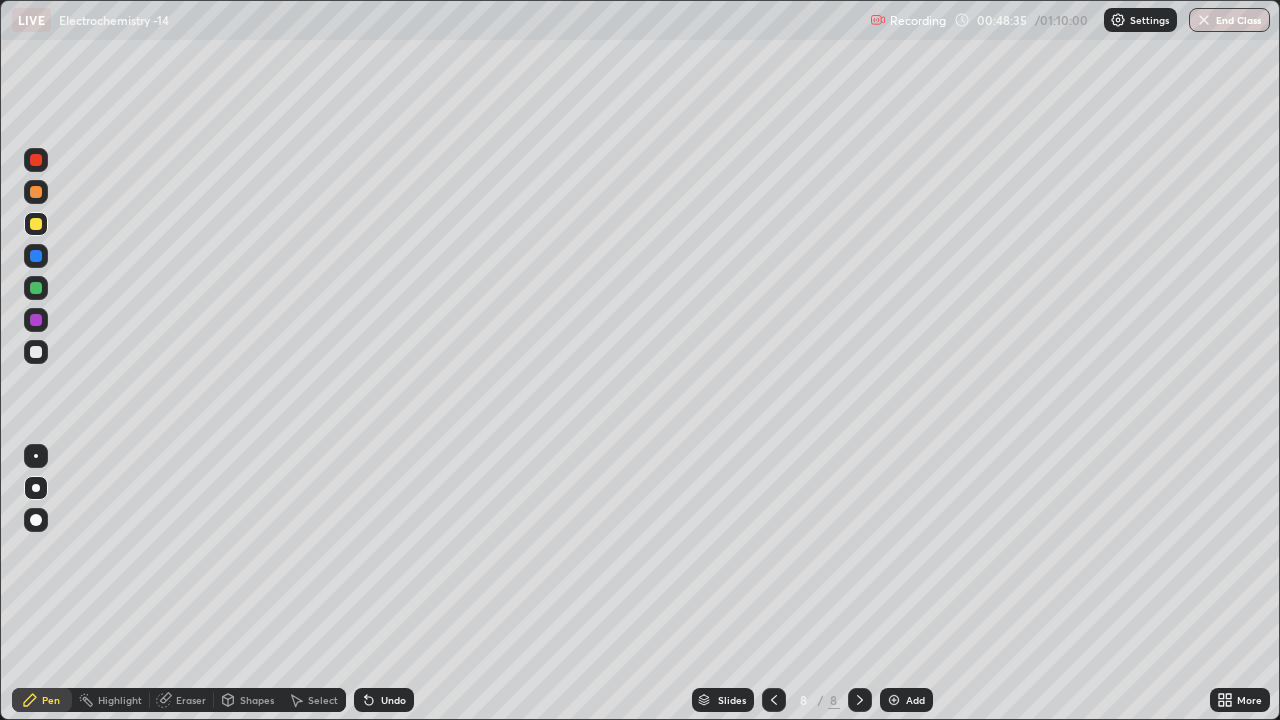 click at bounding box center [36, 352] 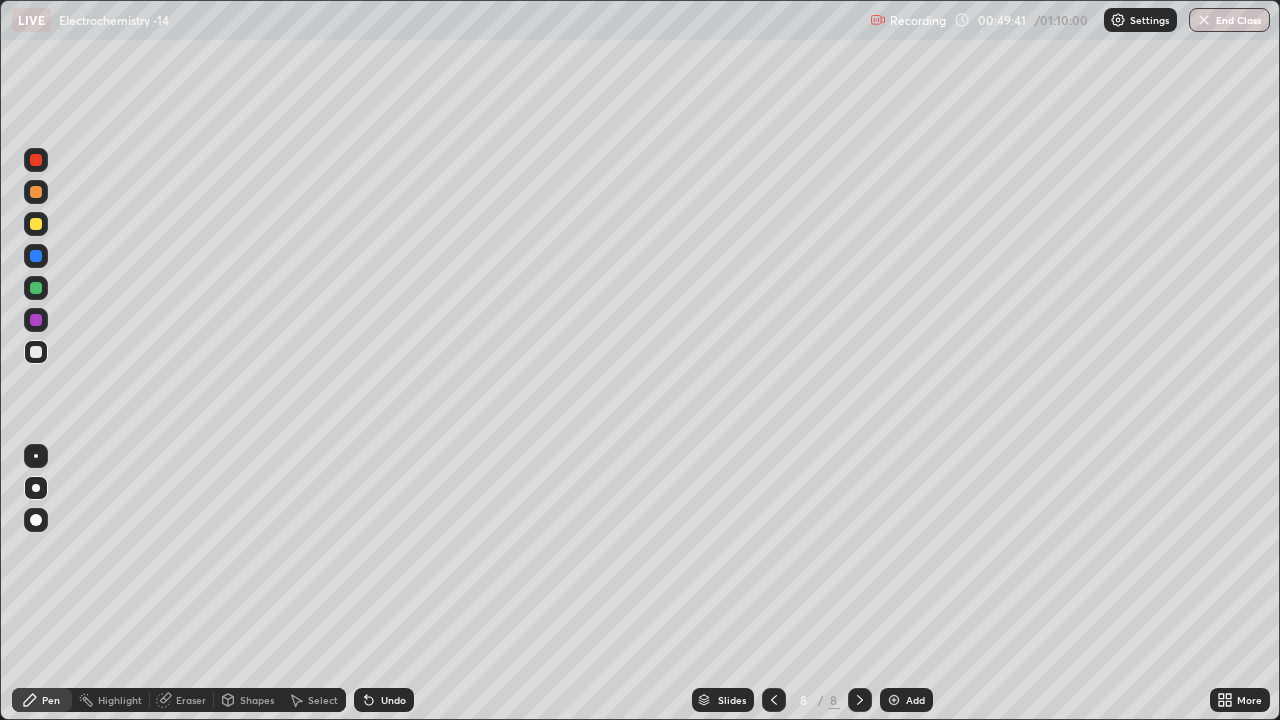 click on "Undo" at bounding box center (393, 700) 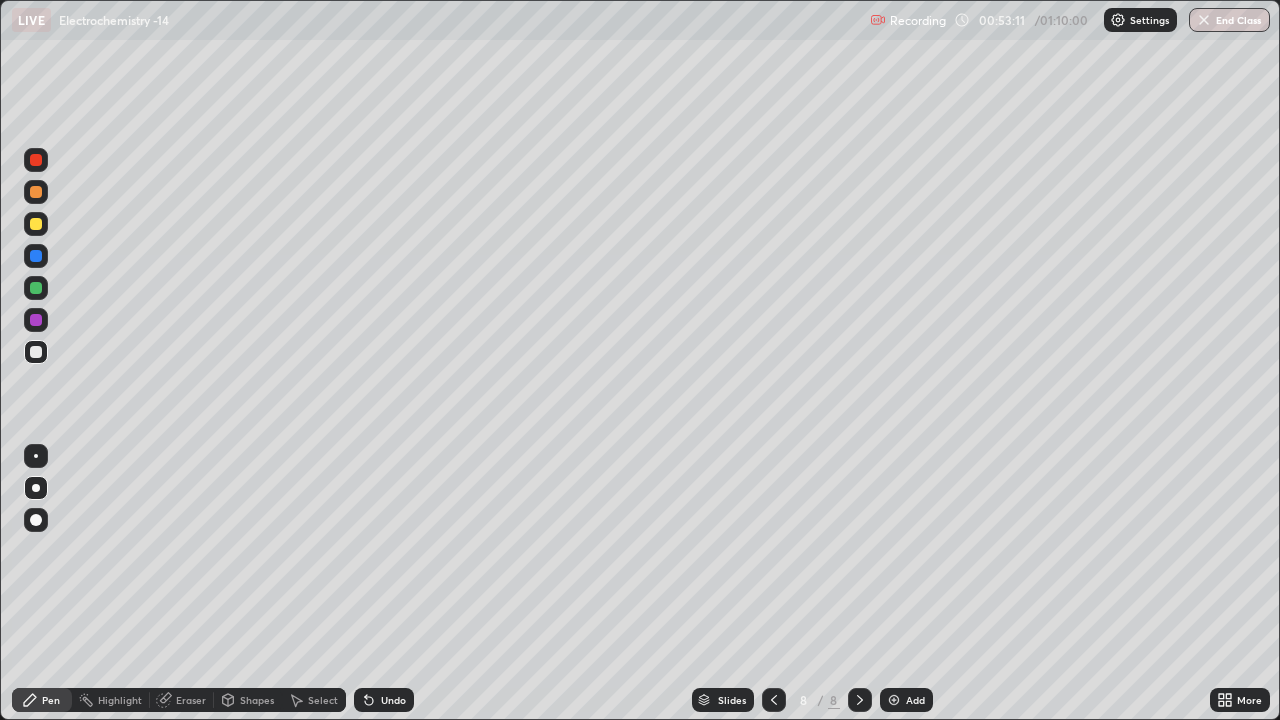 click on "Add" at bounding box center (915, 700) 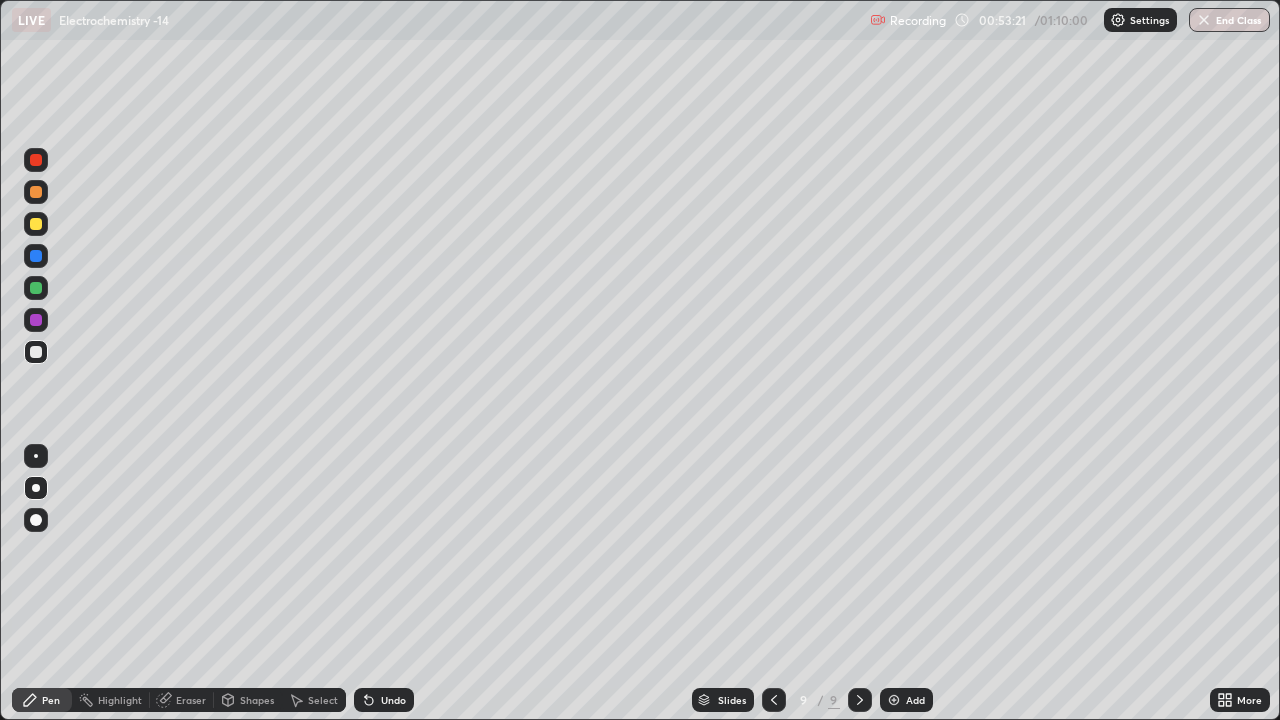 click at bounding box center (36, 224) 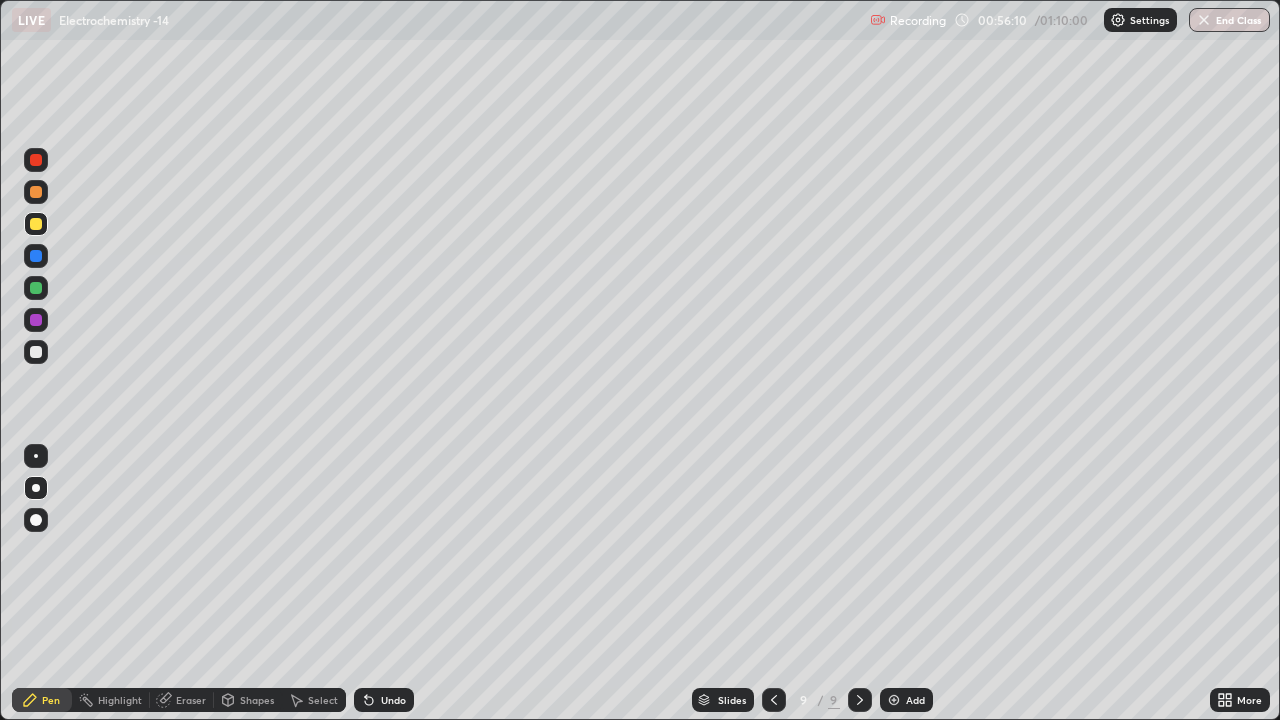click on "Add" at bounding box center (915, 700) 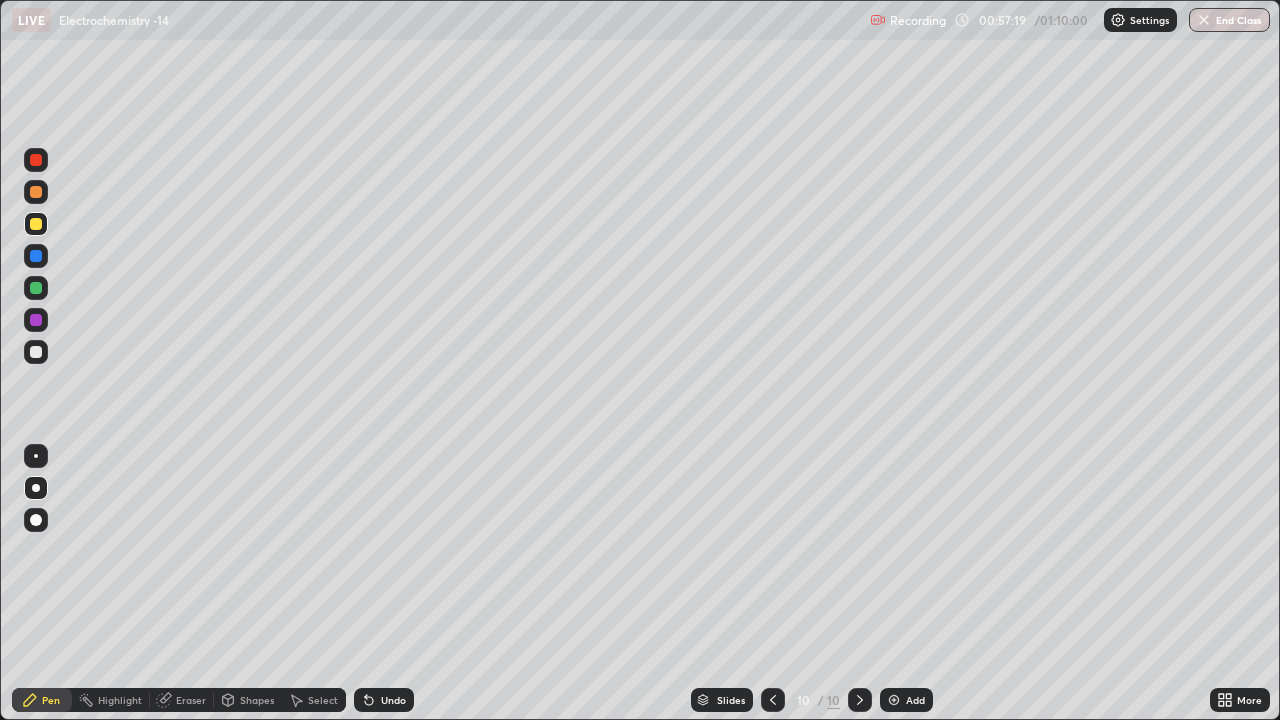 click on "Slides" at bounding box center [731, 700] 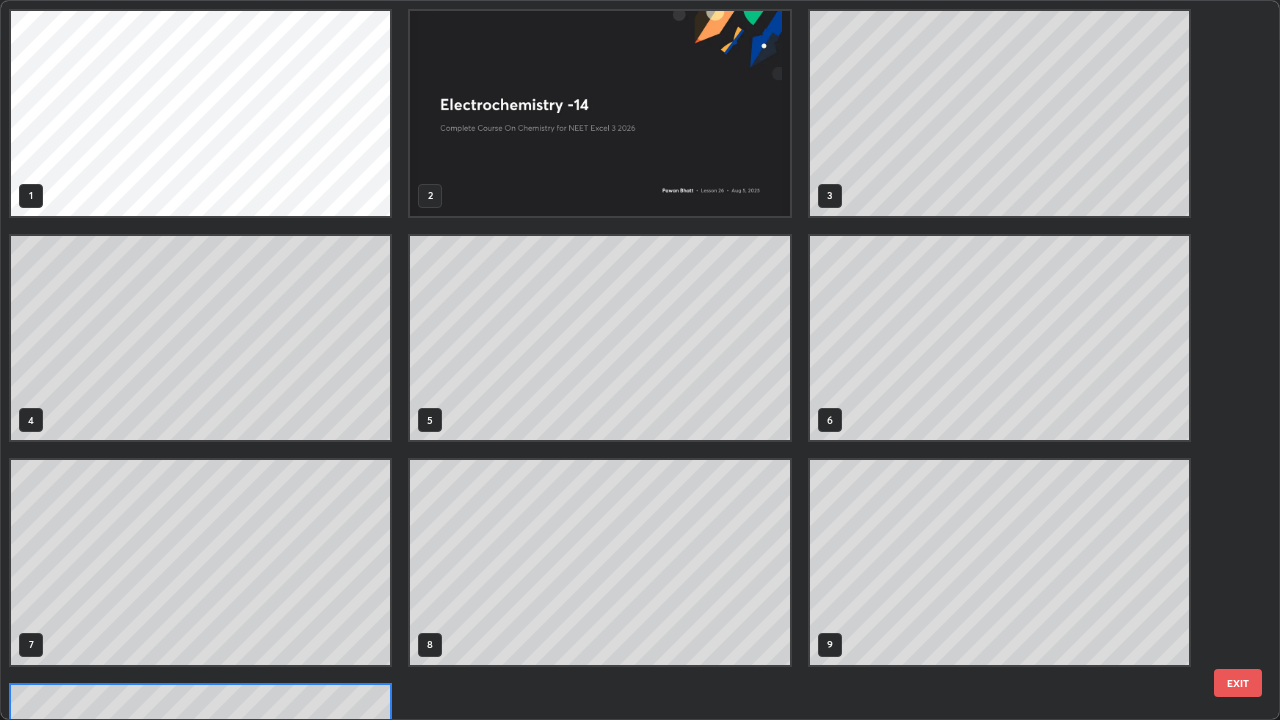 scroll, scrollTop: 180, scrollLeft: 0, axis: vertical 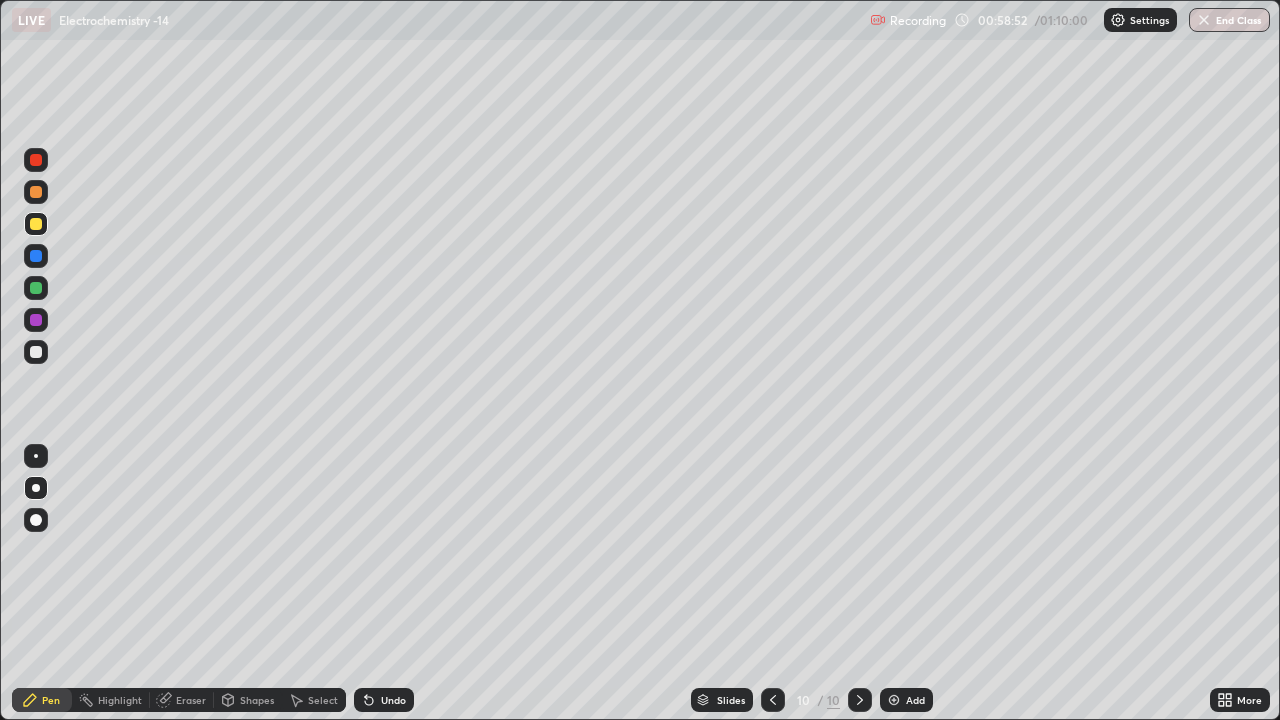 click on "Add" at bounding box center [915, 700] 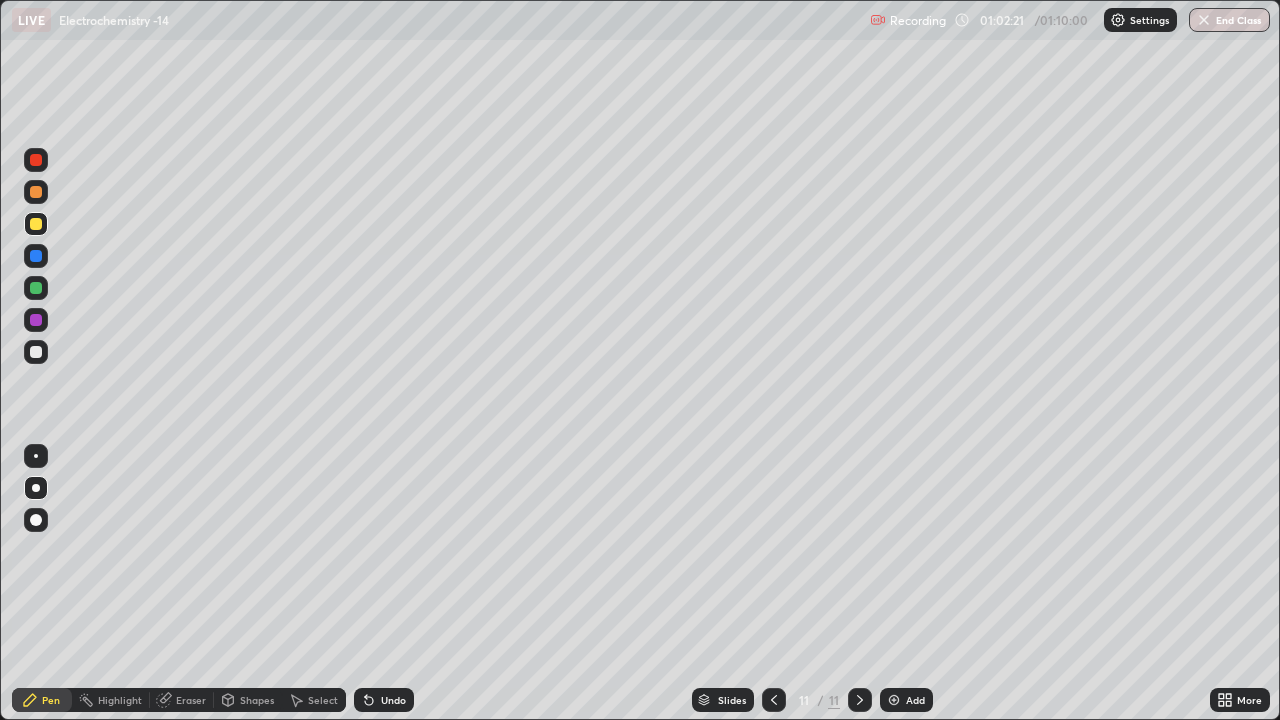 click on "End Class" at bounding box center [1229, 20] 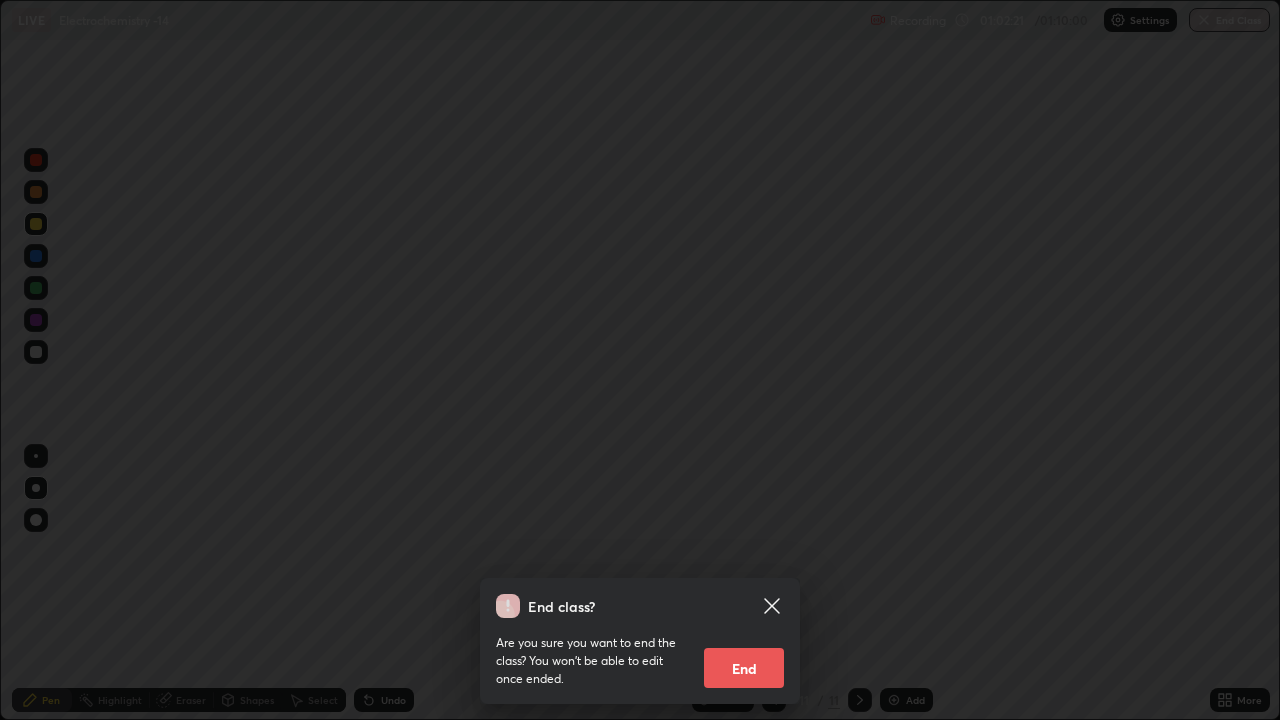click on "End" at bounding box center (744, 668) 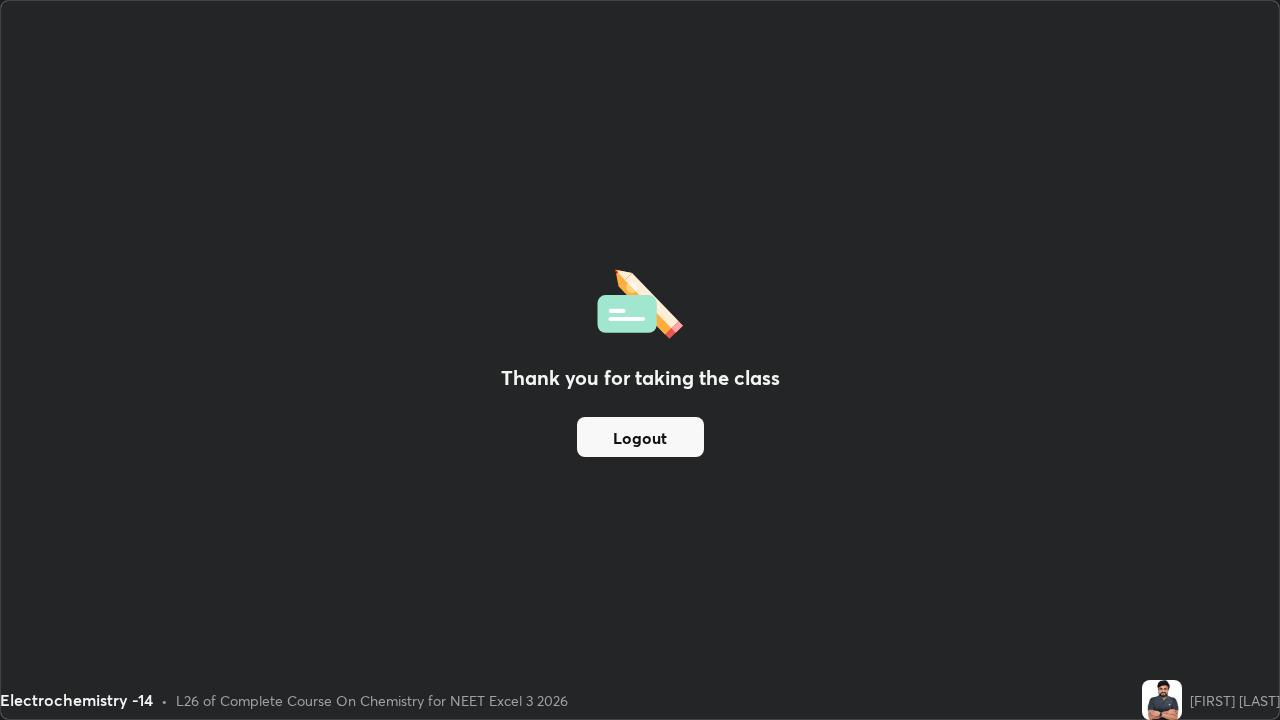 click on "Logout" at bounding box center (640, 437) 